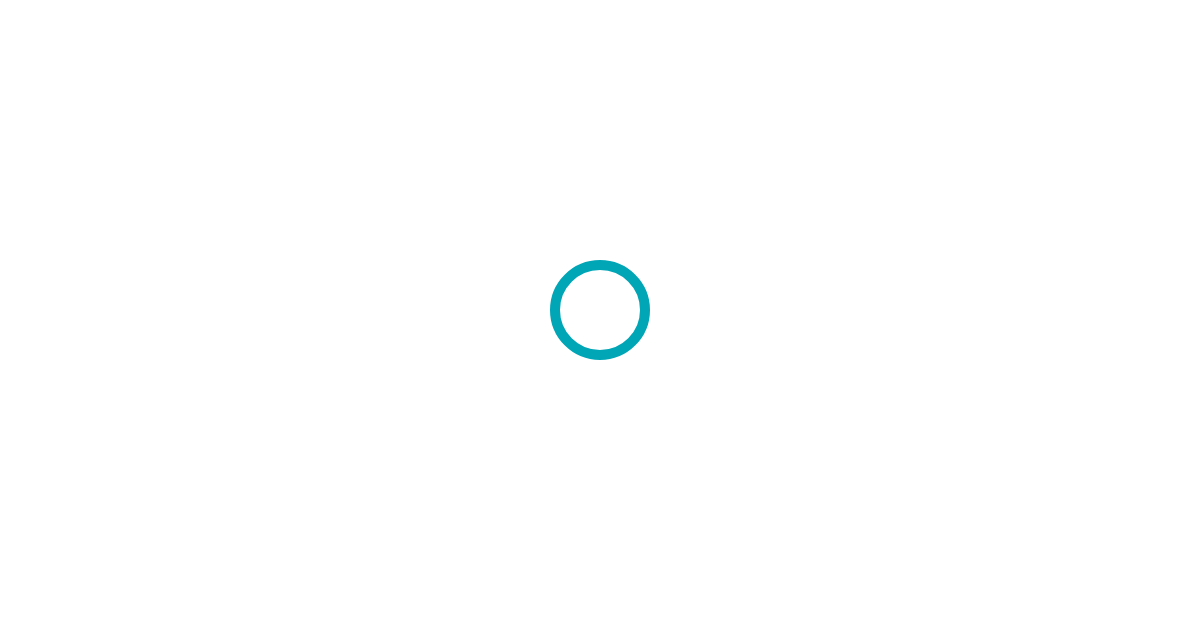 scroll, scrollTop: 0, scrollLeft: 0, axis: both 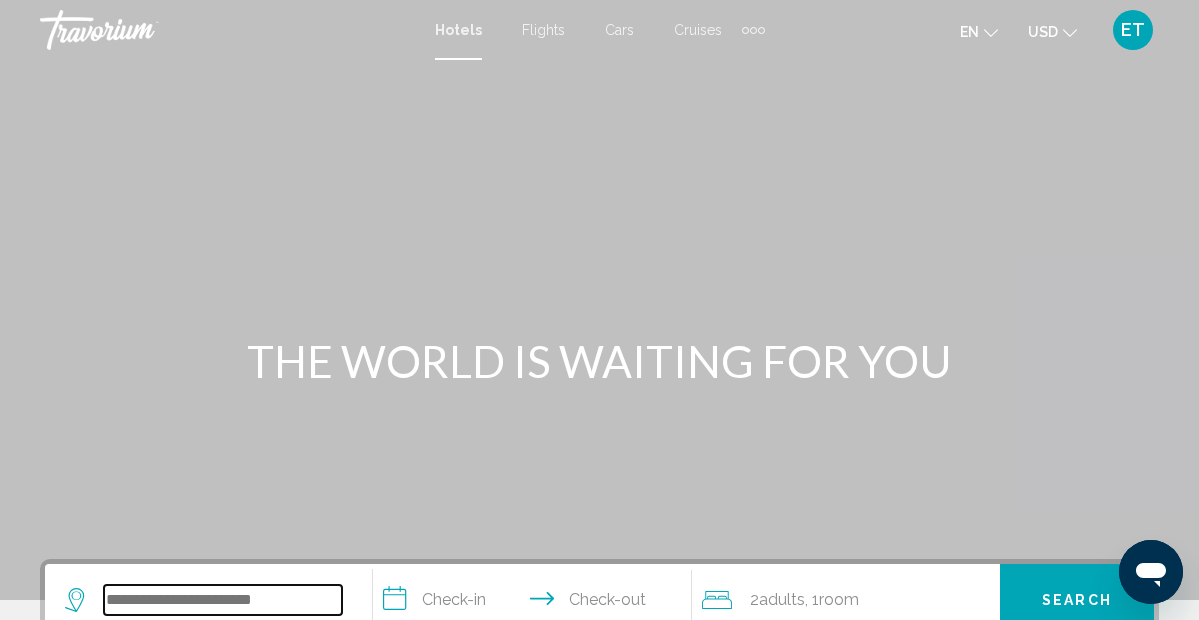 click at bounding box center (223, 600) 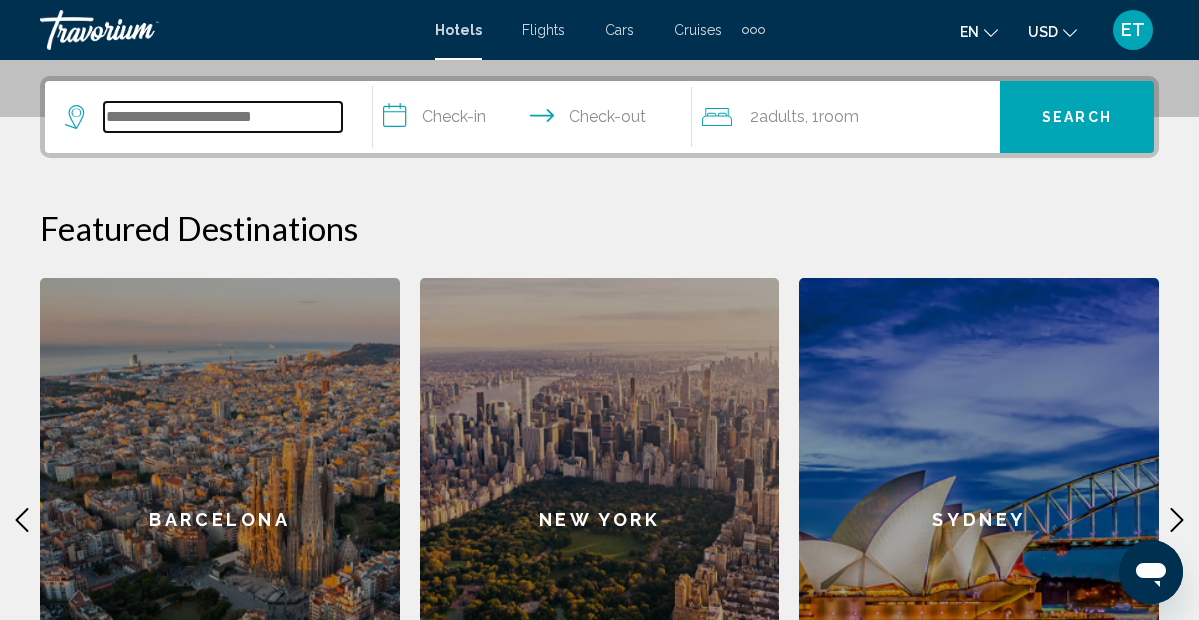 scroll, scrollTop: 494, scrollLeft: 0, axis: vertical 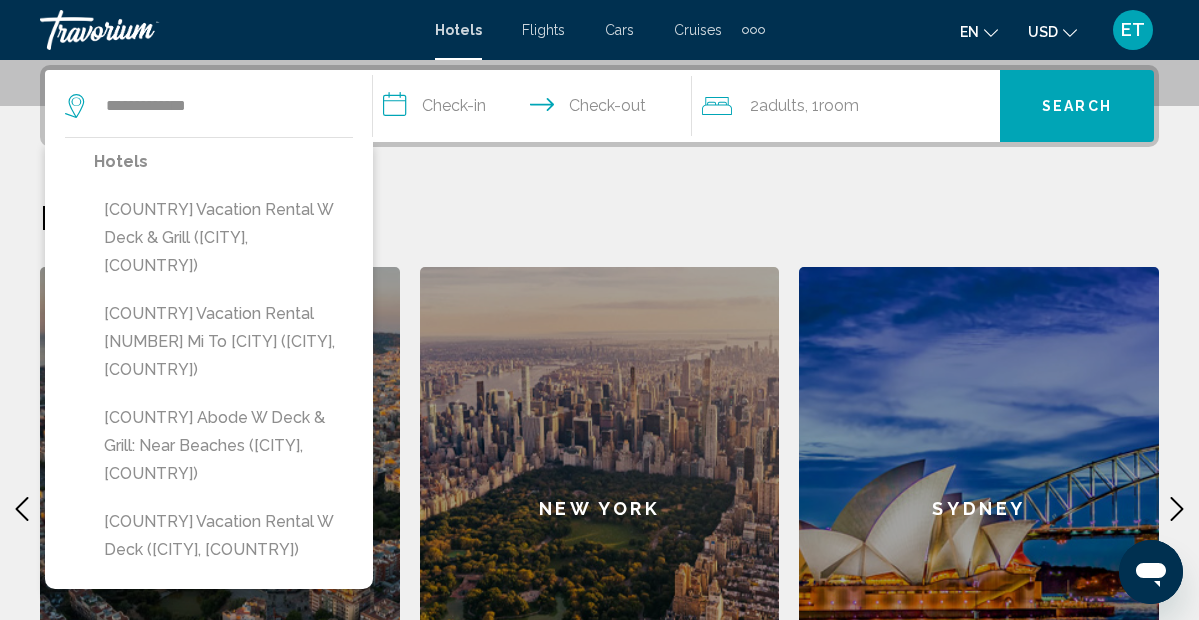 click on "[COUNTRY] Abode w Deck & Grill: Near Beaches ([CITY], [COUNTRY])" at bounding box center (223, 446) 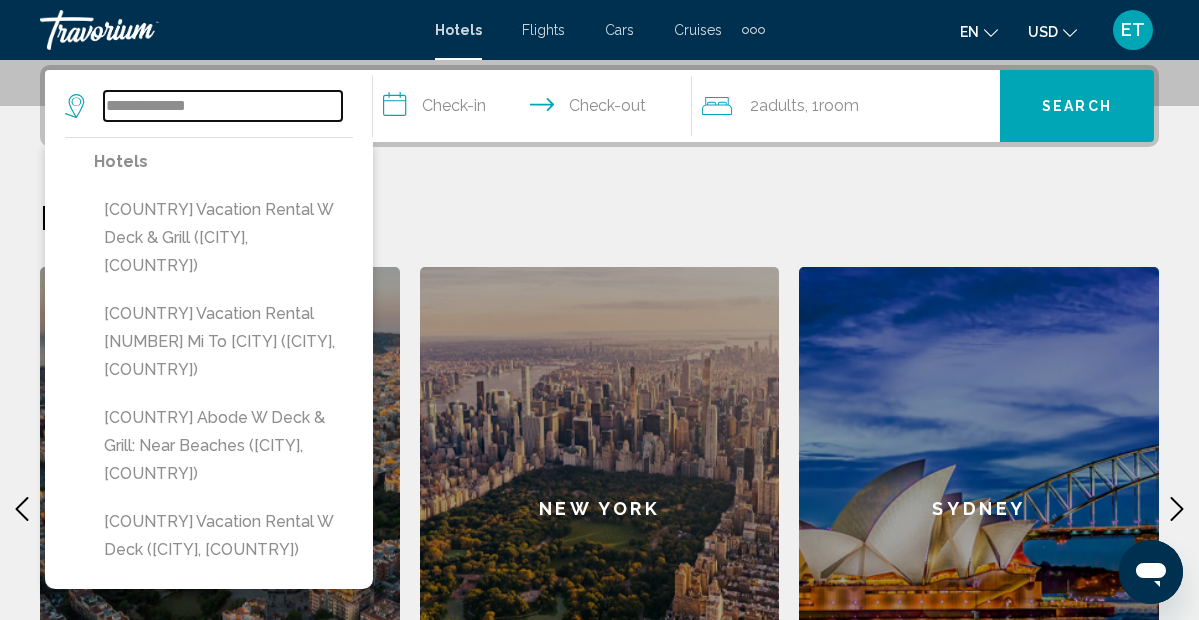 type on "**********" 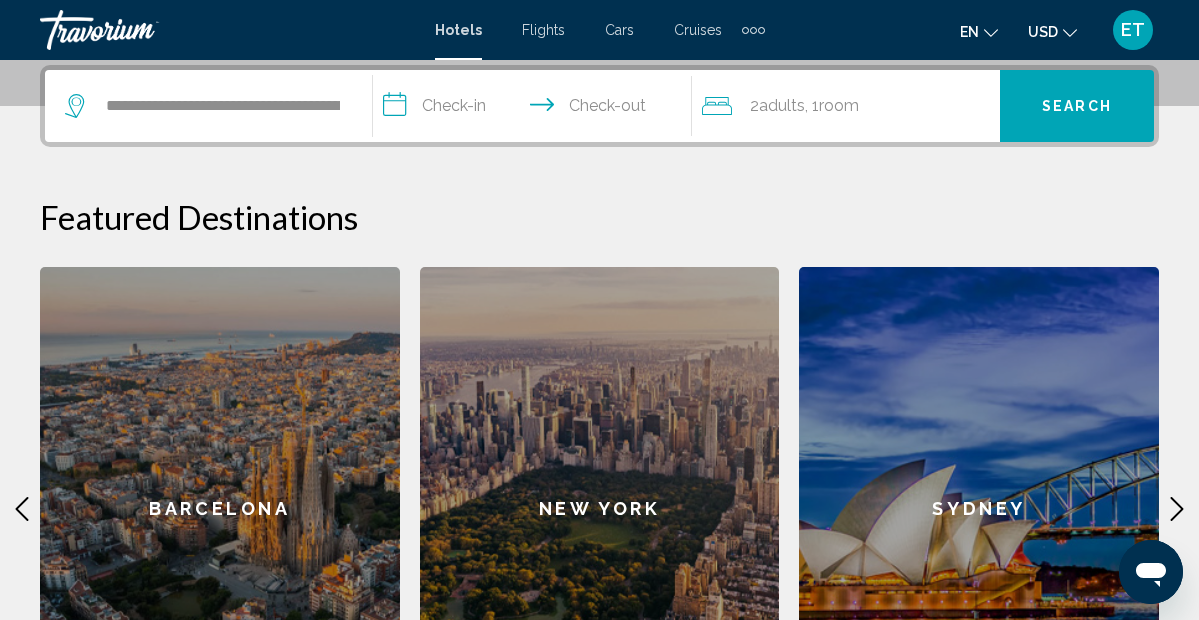 click on "Search" at bounding box center [1077, 106] 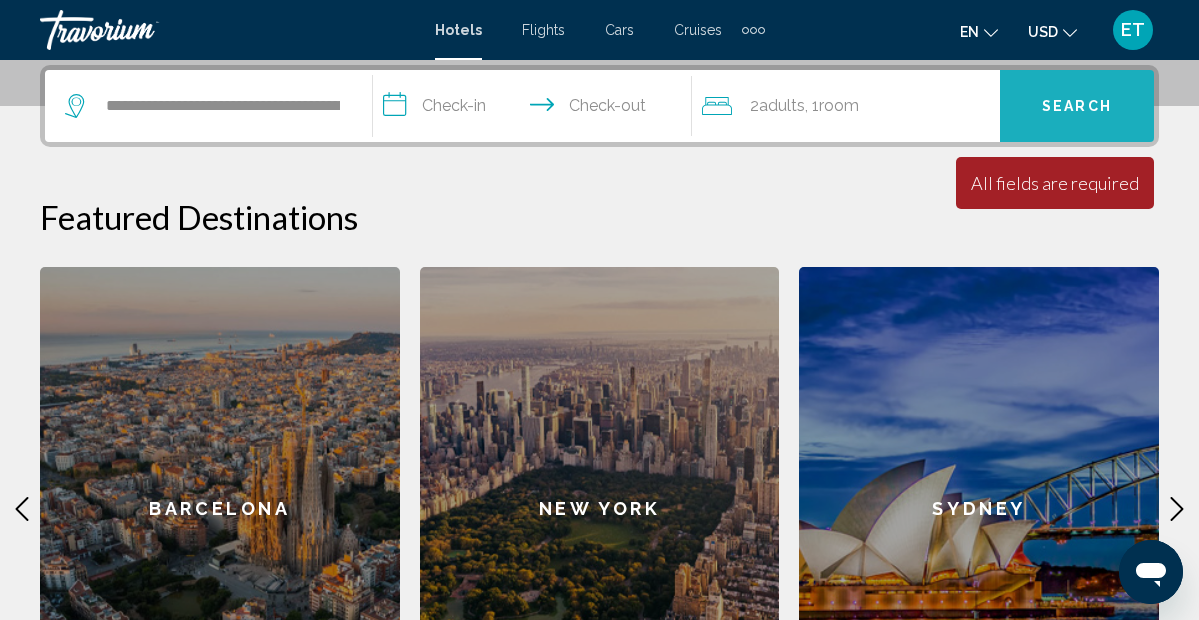 click on "Search" at bounding box center [1077, 107] 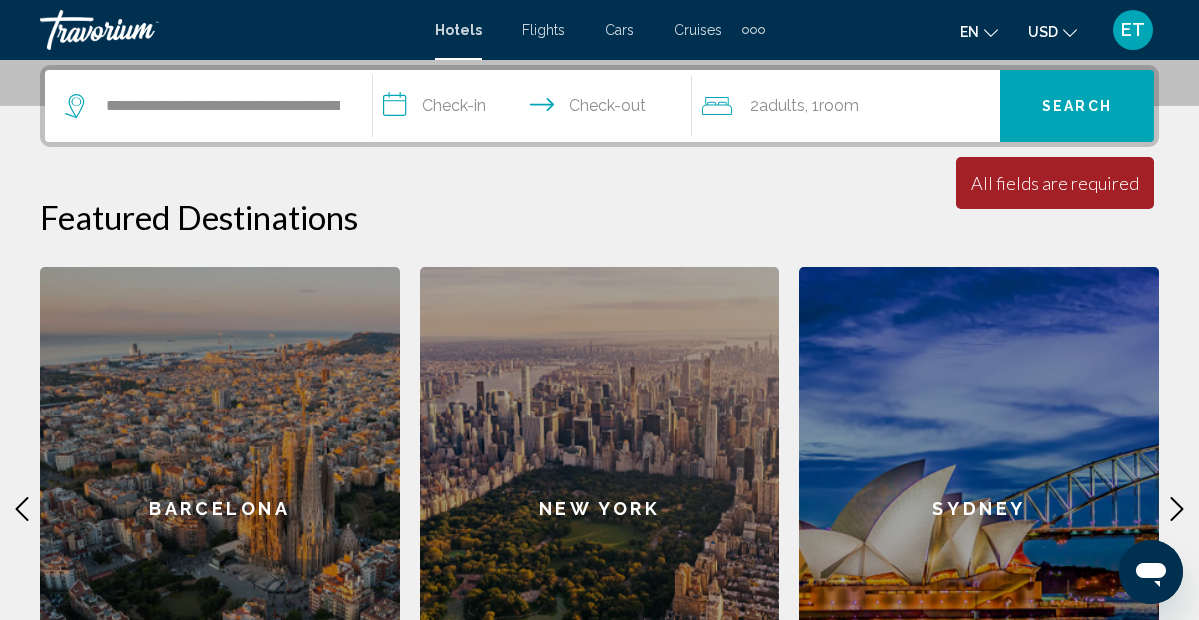 click on "**********" at bounding box center [536, 109] 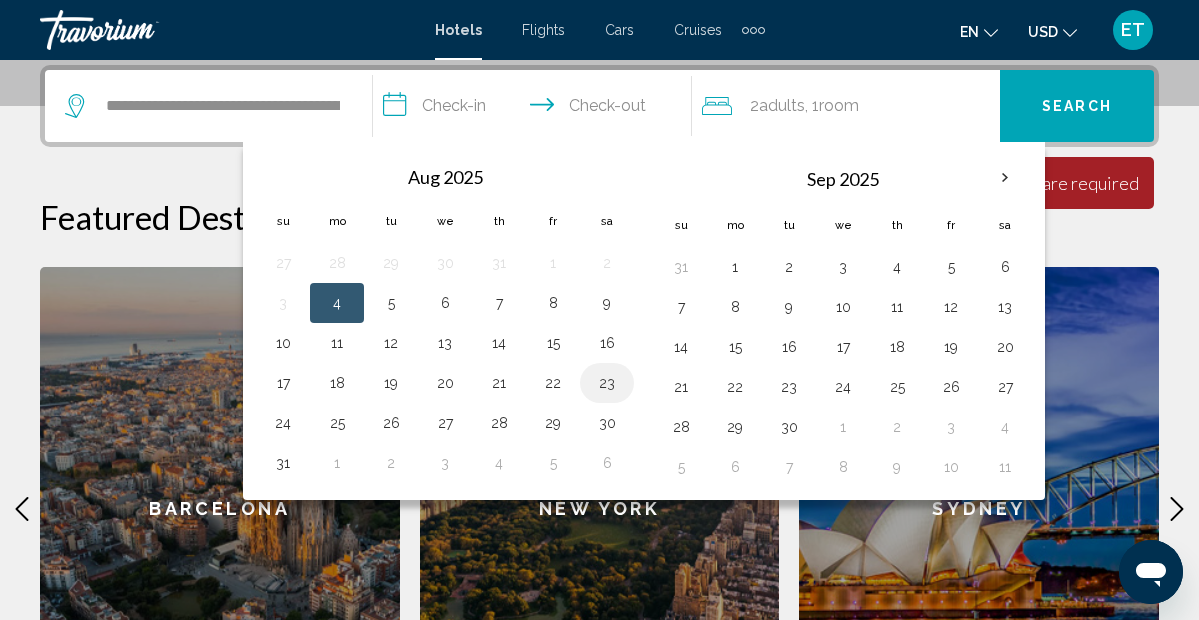 click on "23" at bounding box center [607, 383] 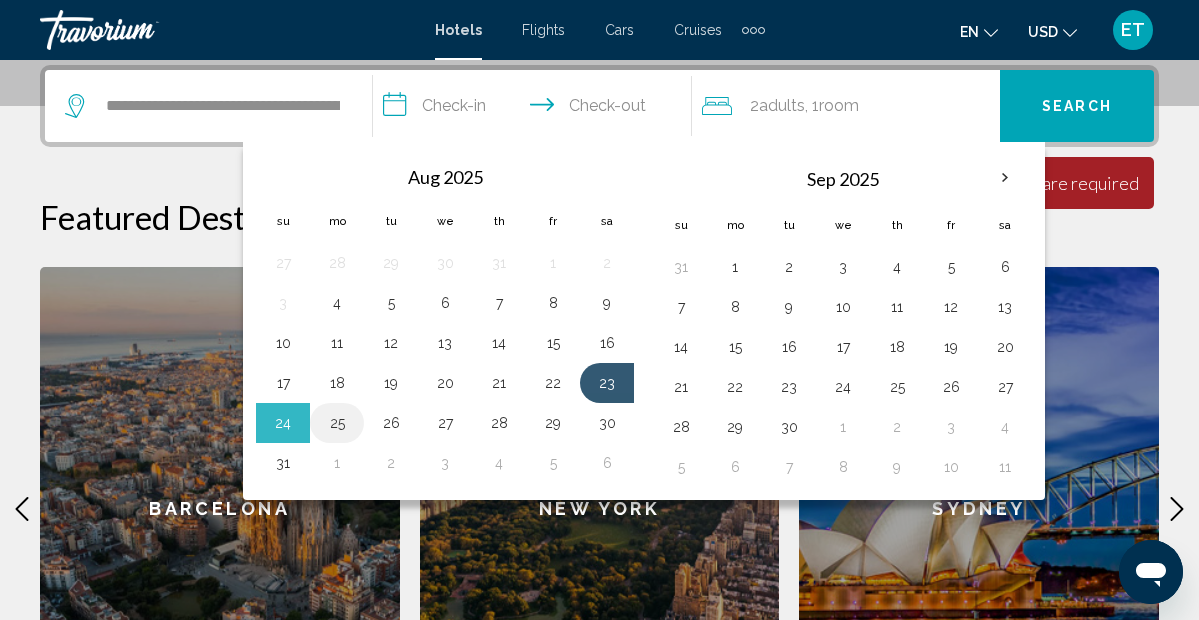 click on "25" at bounding box center (337, 423) 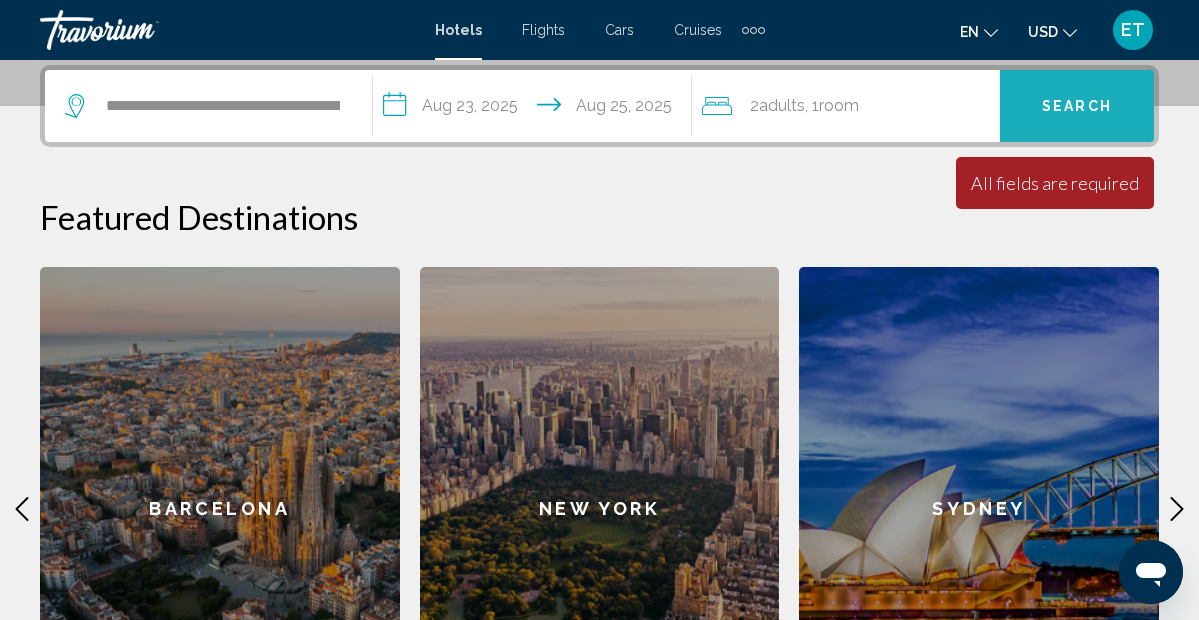 click on "Search" at bounding box center [1077, 106] 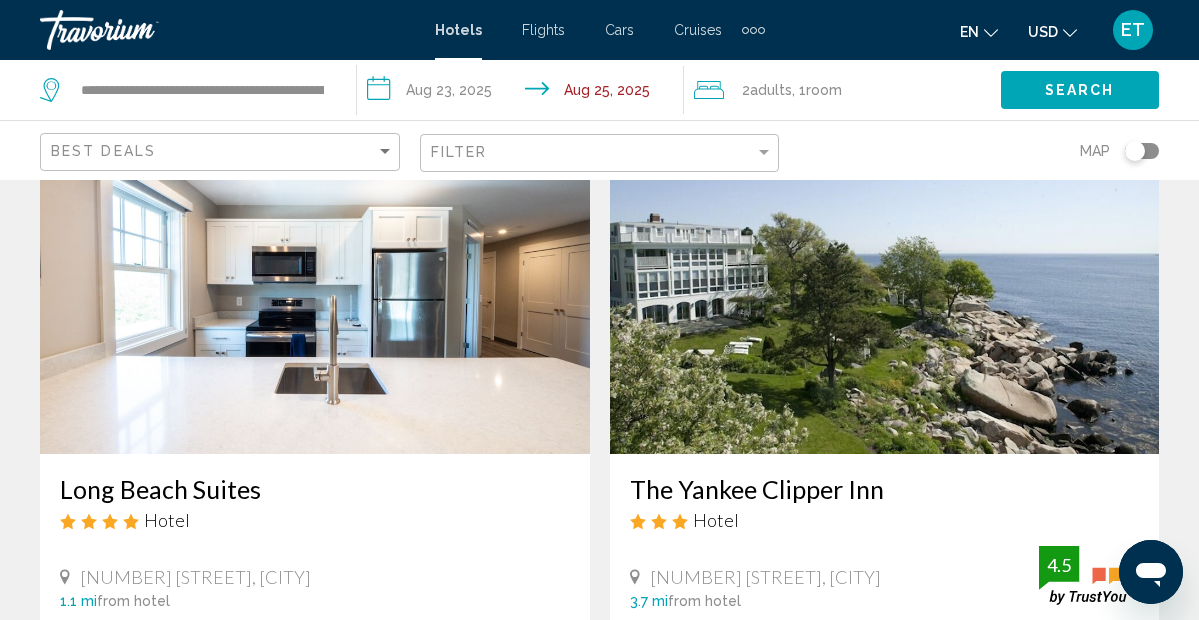 scroll, scrollTop: 120, scrollLeft: 0, axis: vertical 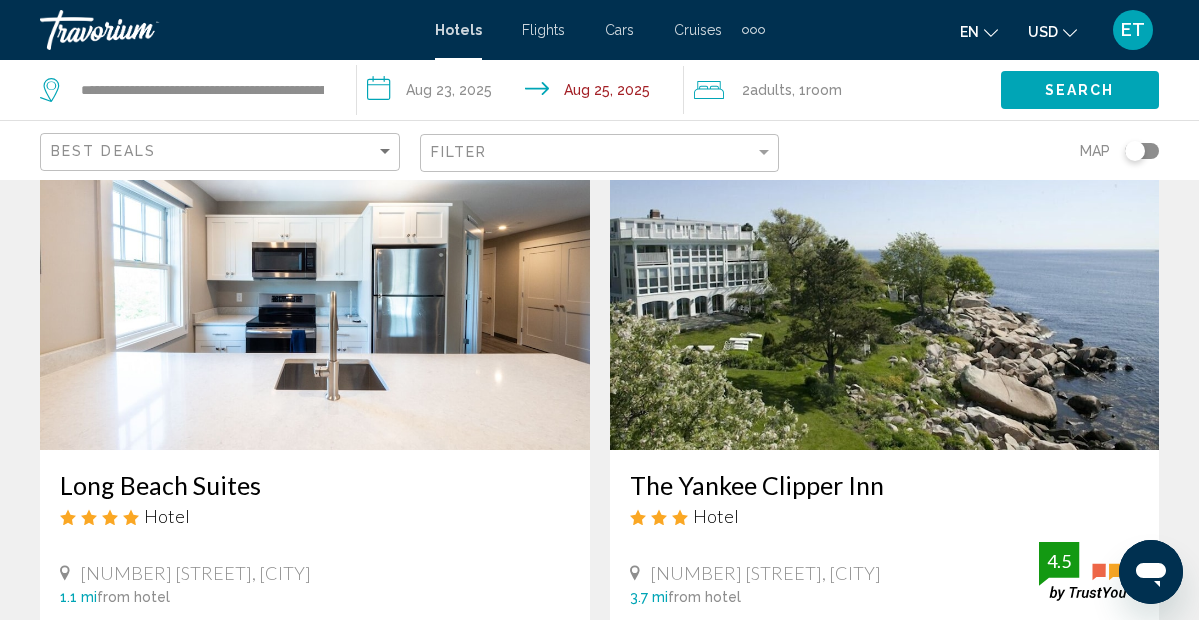 click at bounding box center [885, 290] 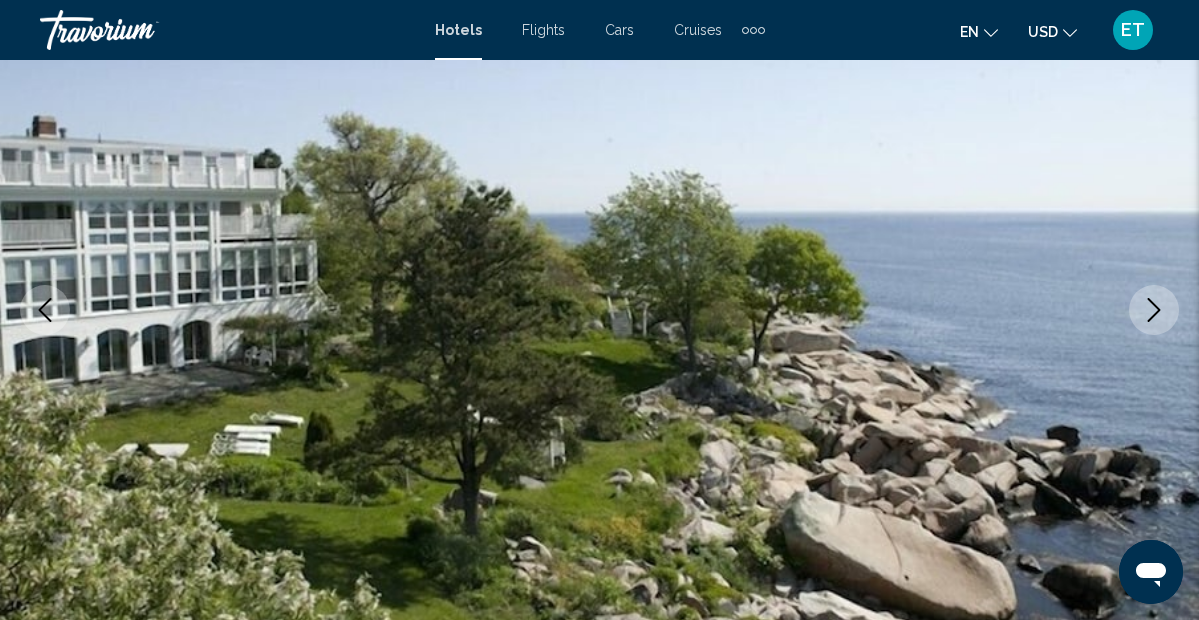 type 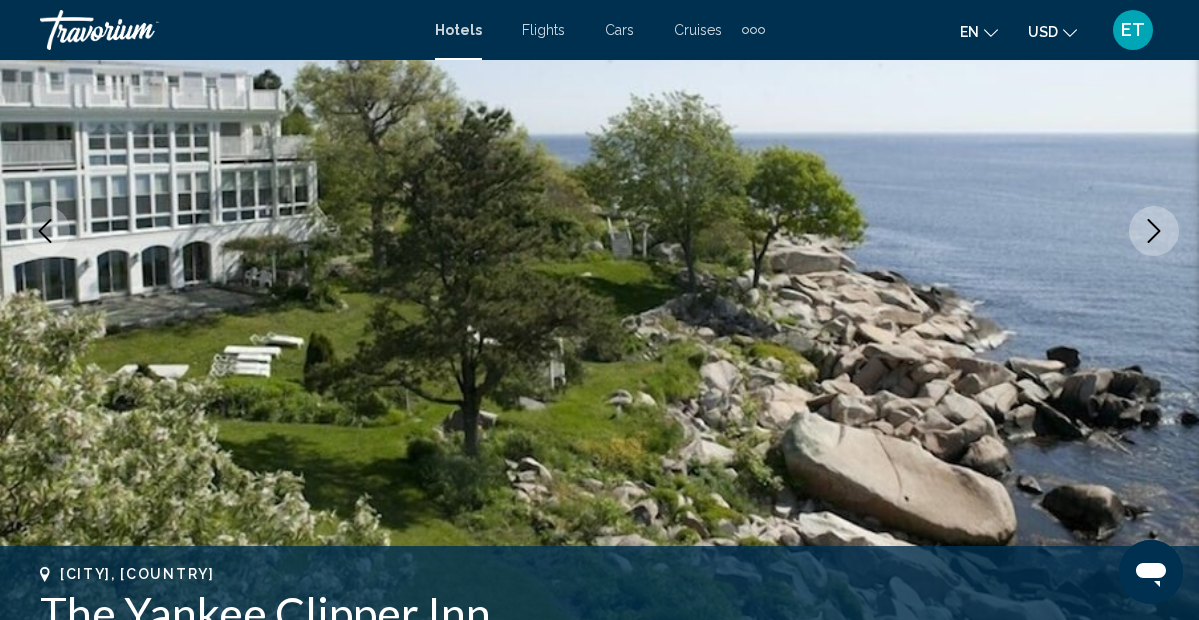 scroll, scrollTop: 305, scrollLeft: 0, axis: vertical 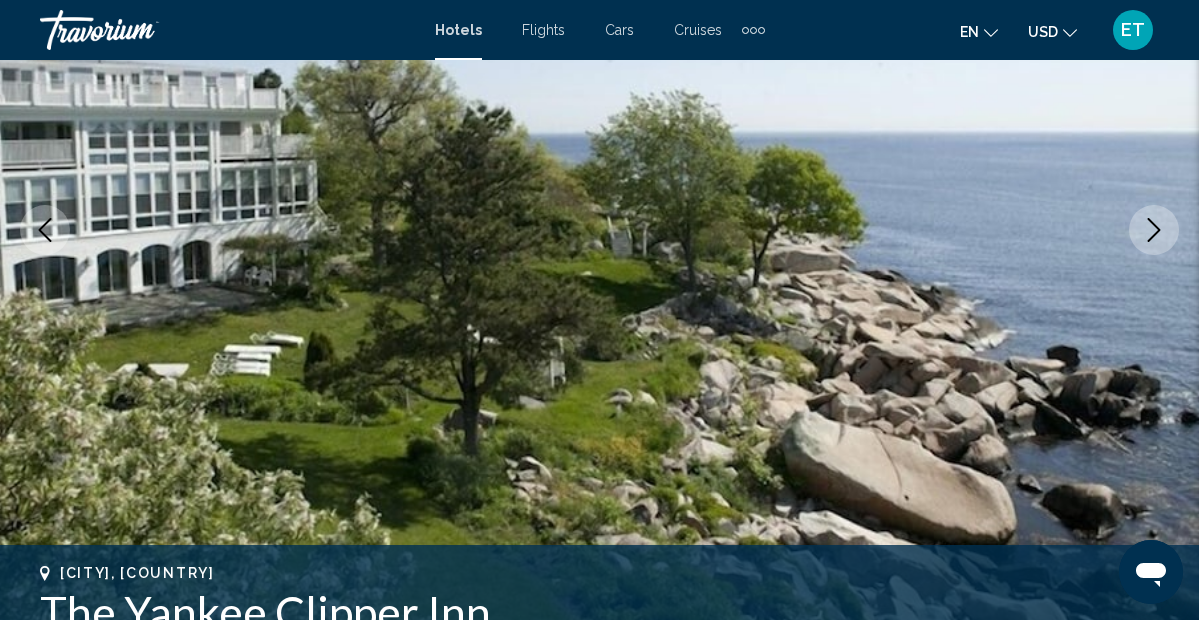 click at bounding box center (1154, 230) 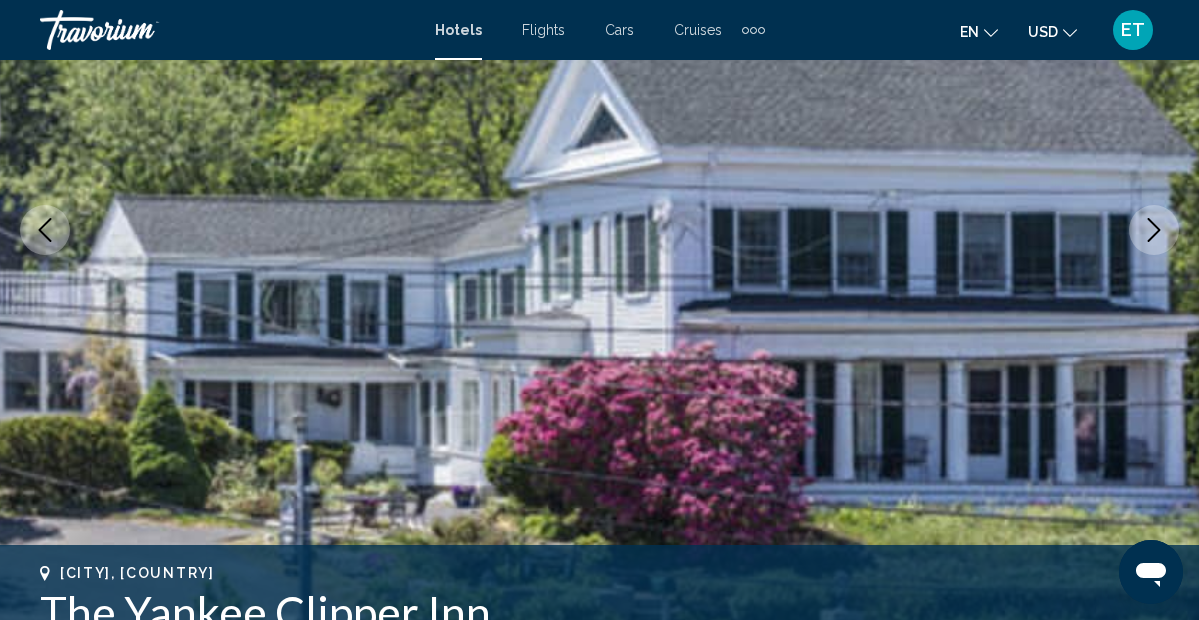 click at bounding box center [1154, 230] 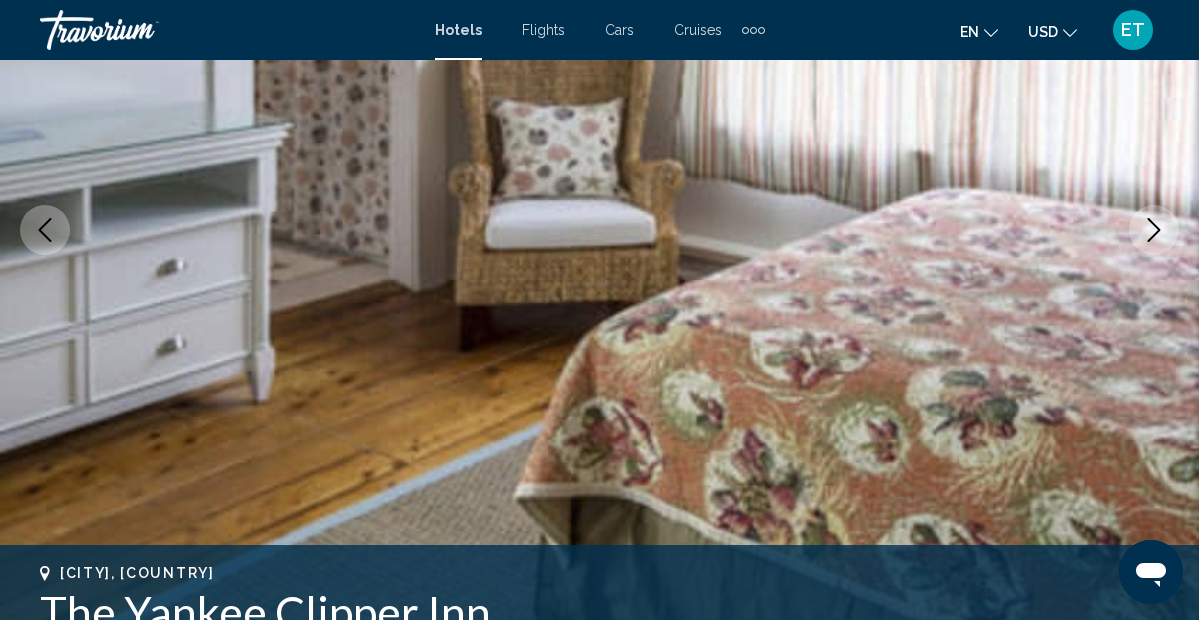 click at bounding box center [1154, 230] 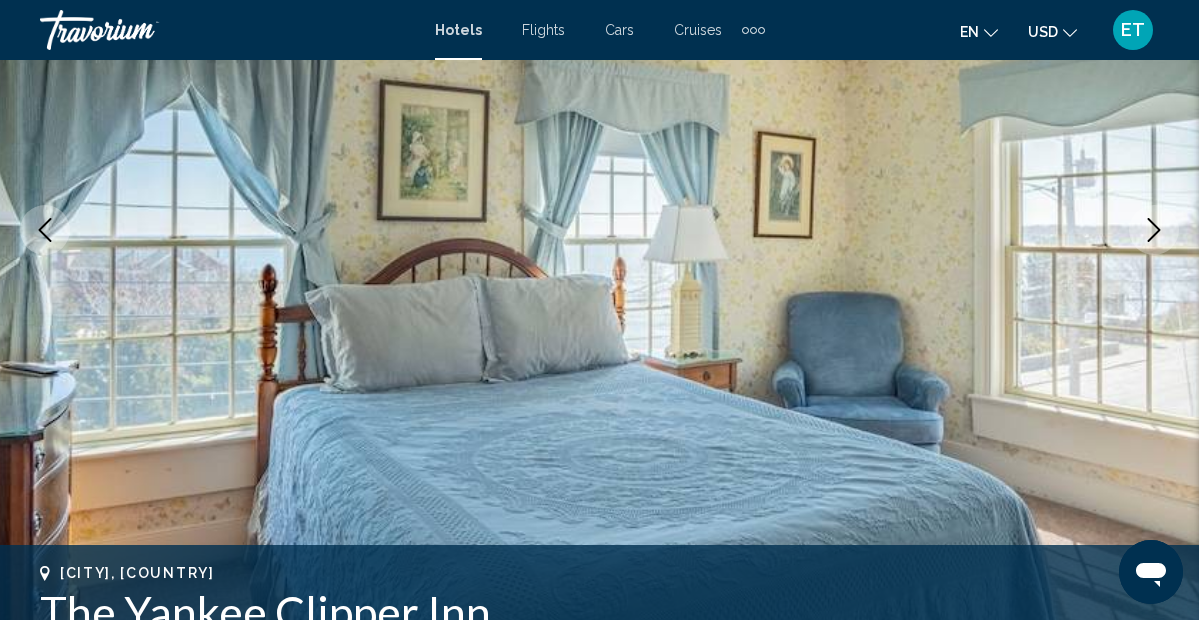 click at bounding box center (1154, 230) 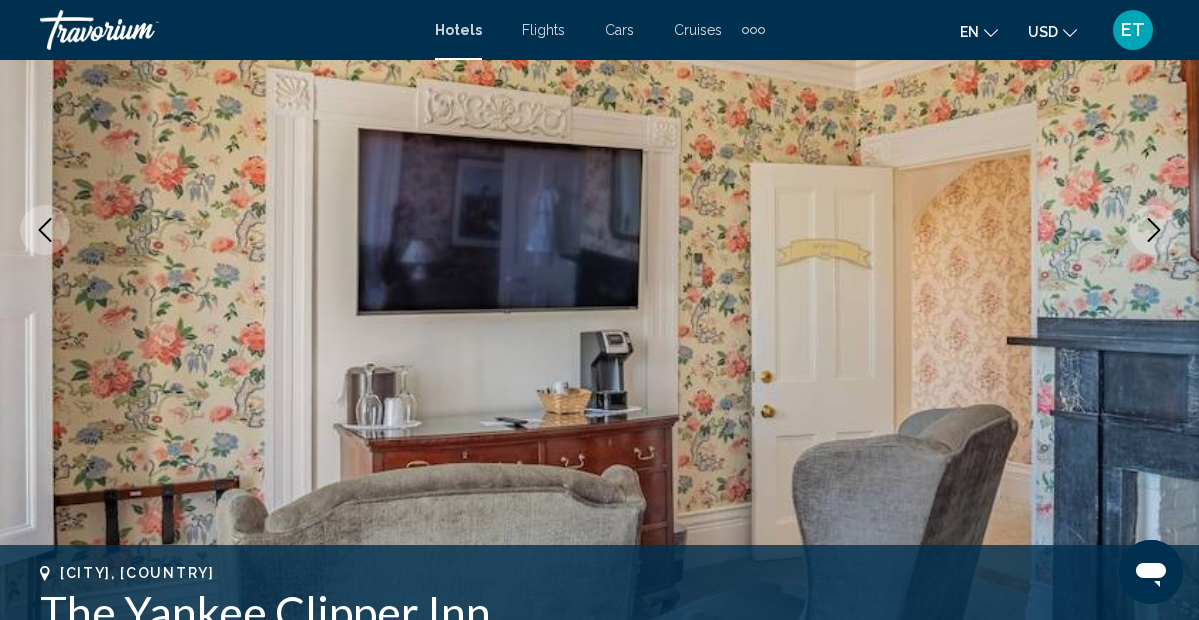 click at bounding box center (1154, 230) 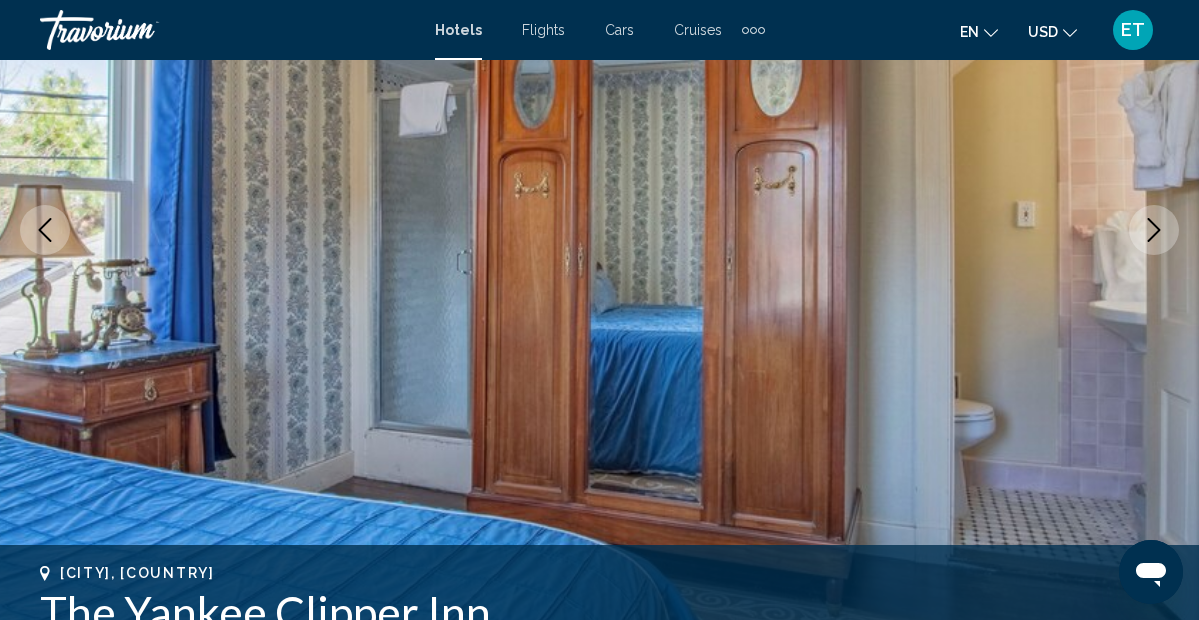click at bounding box center [1154, 230] 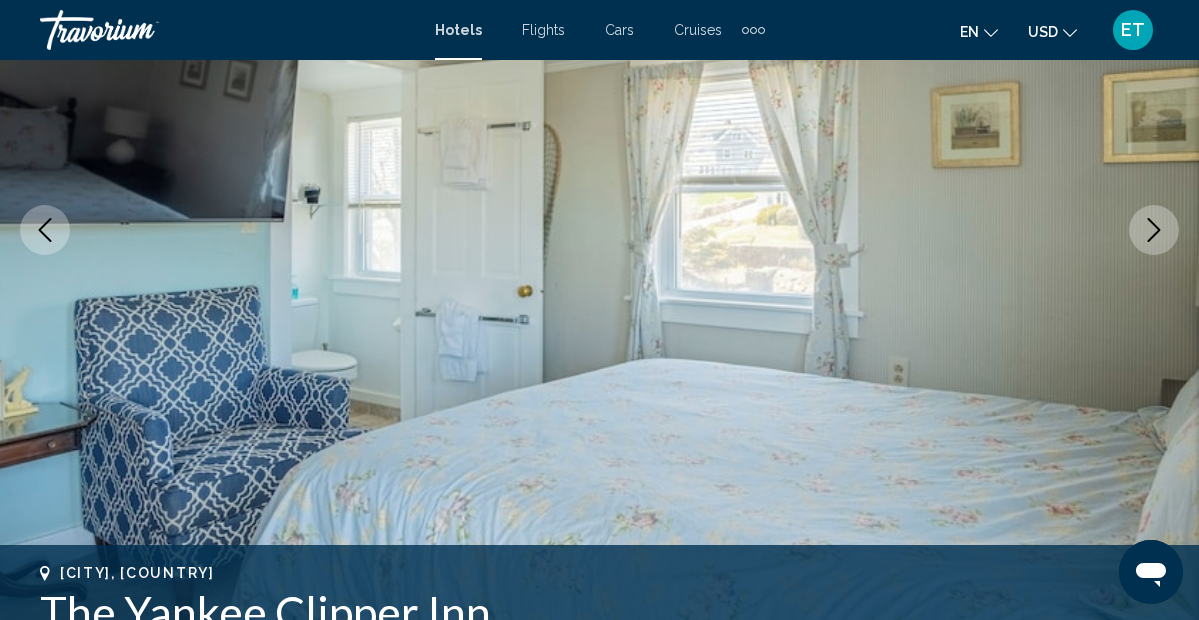 click at bounding box center (1154, 230) 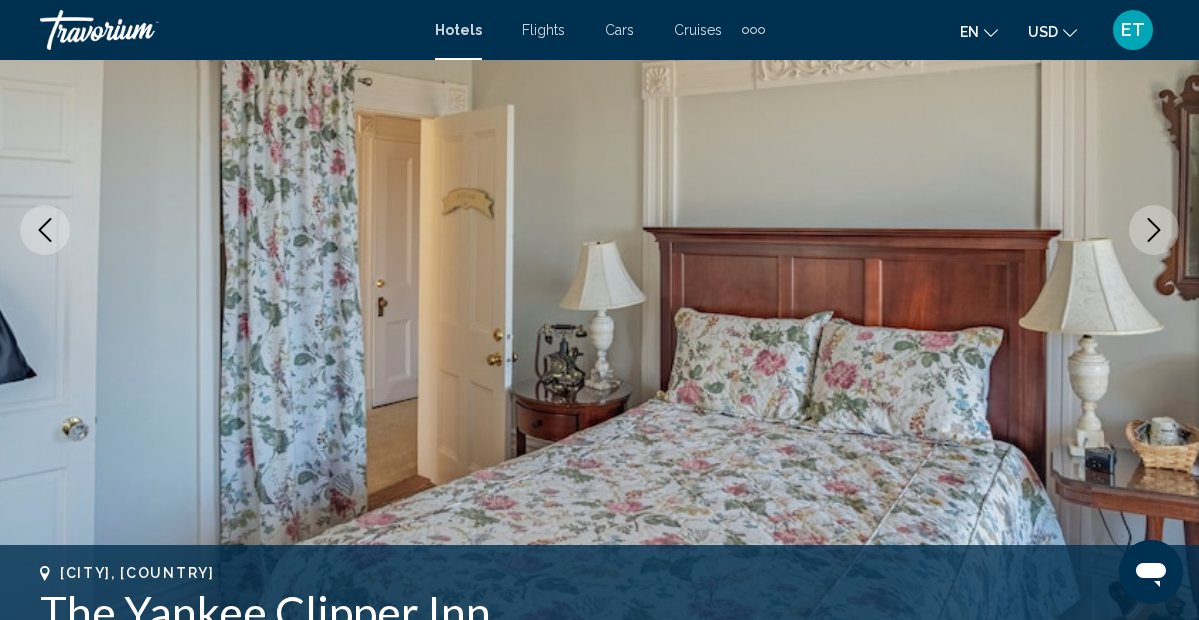 click at bounding box center [1154, 230] 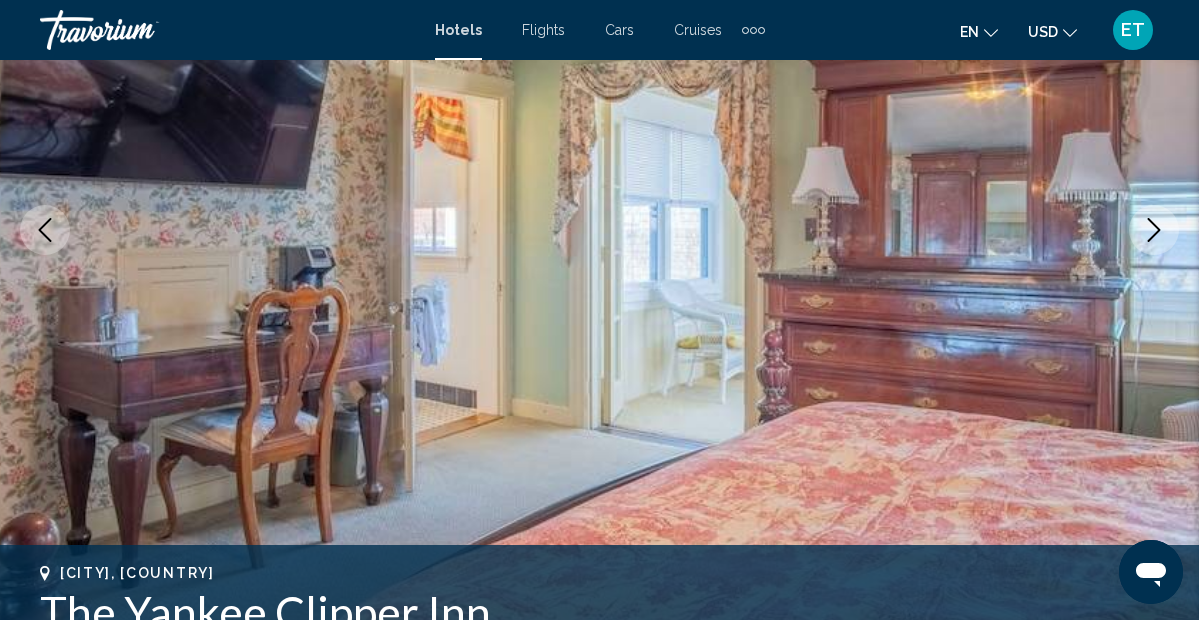click at bounding box center [1154, 230] 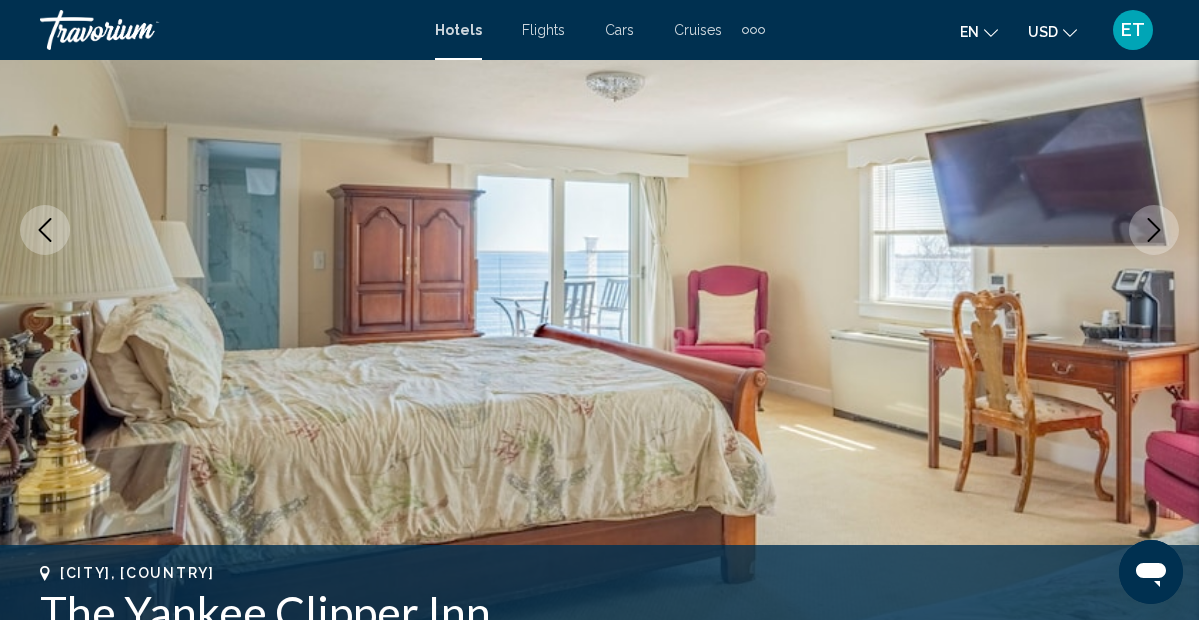 click at bounding box center (1154, 230) 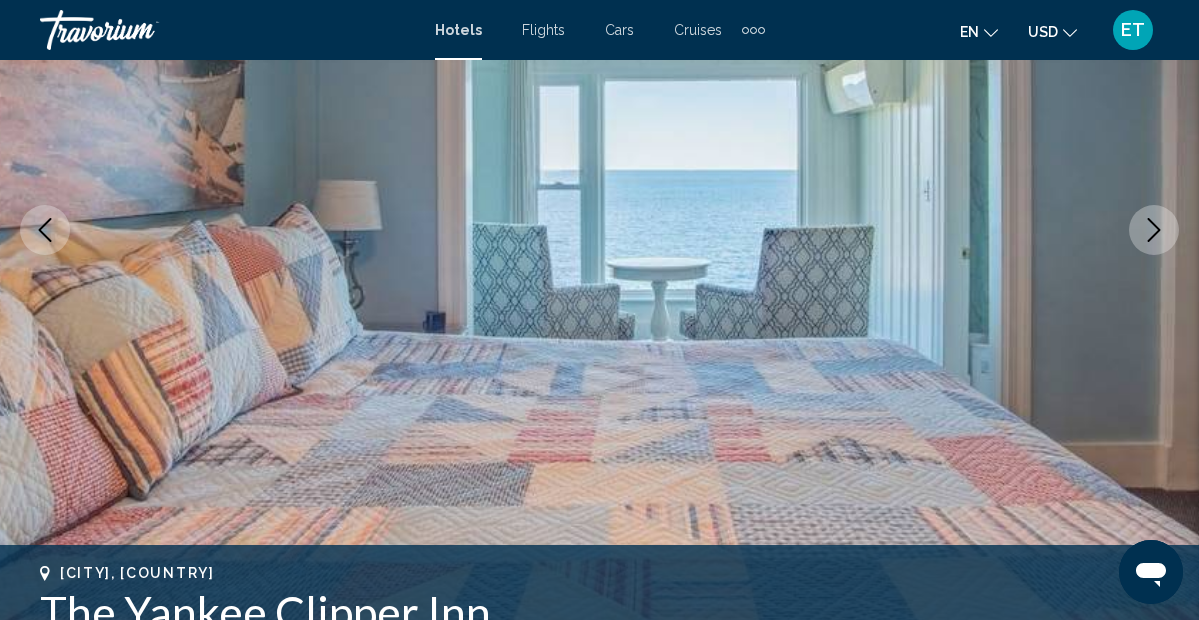 click at bounding box center [1154, 230] 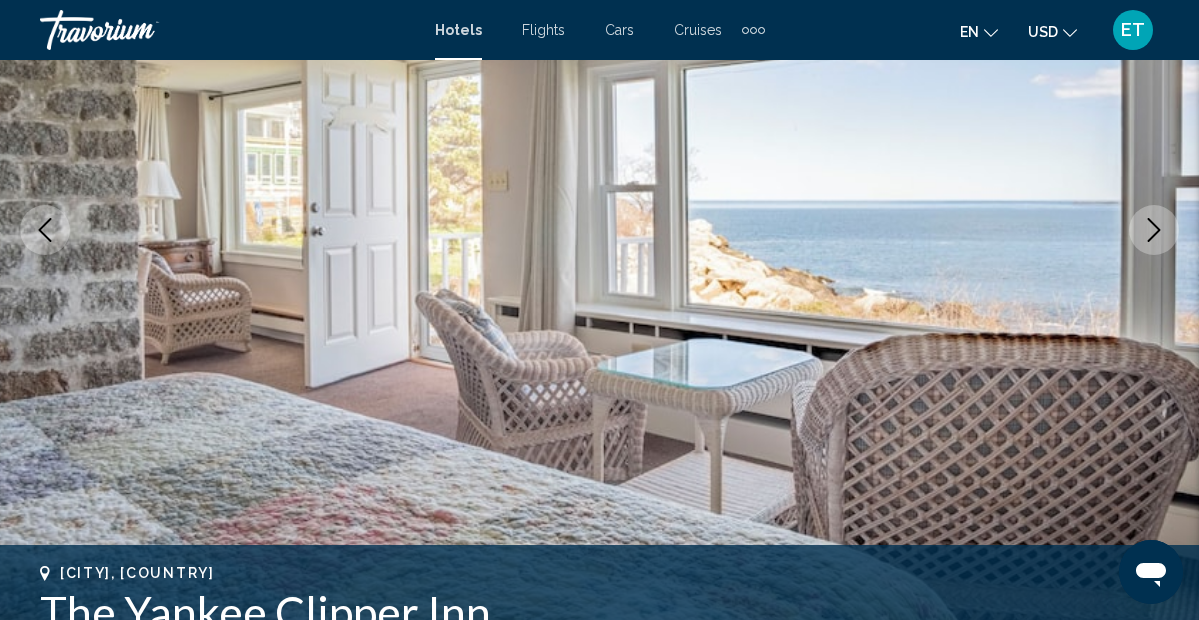 click at bounding box center [1154, 230] 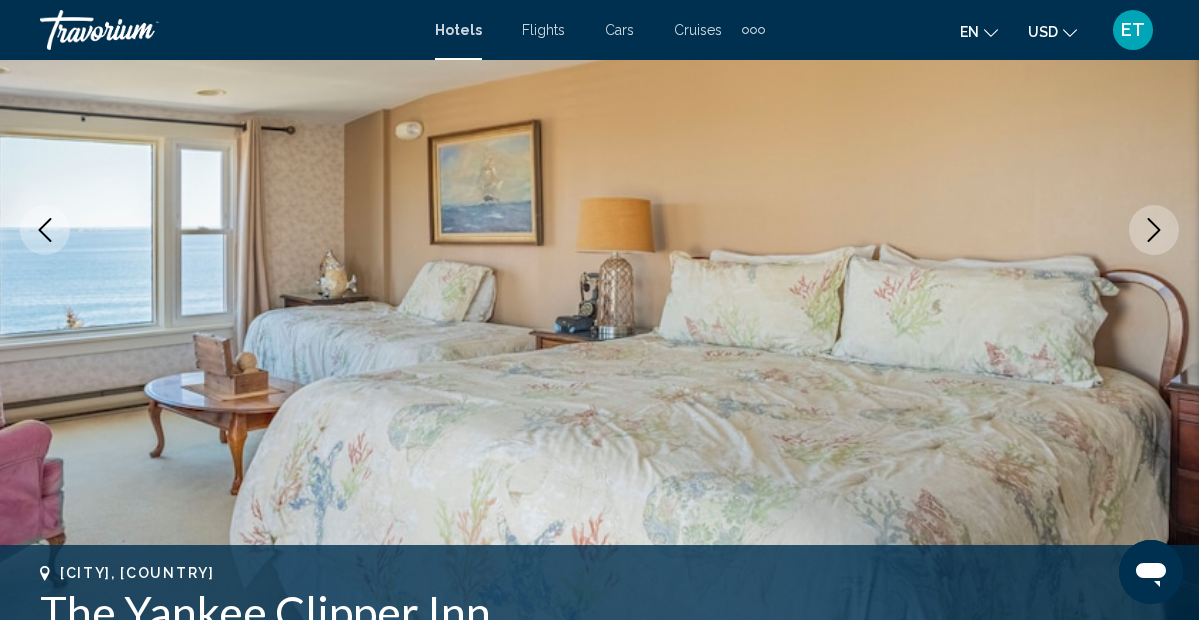 click at bounding box center [1154, 230] 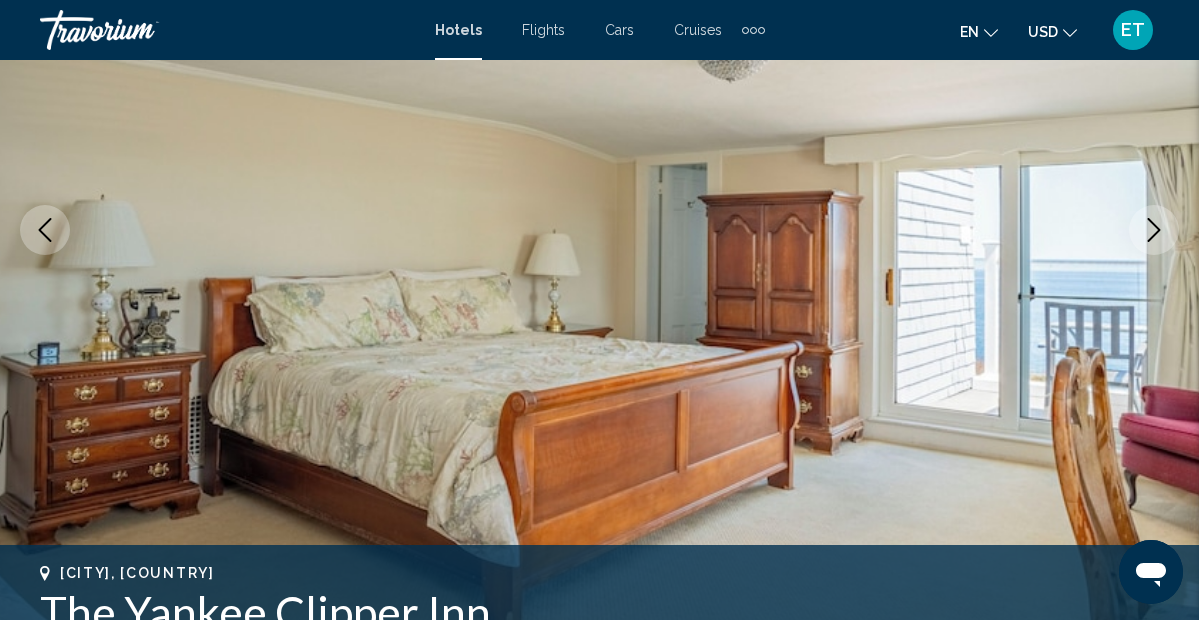 click at bounding box center [1154, 230] 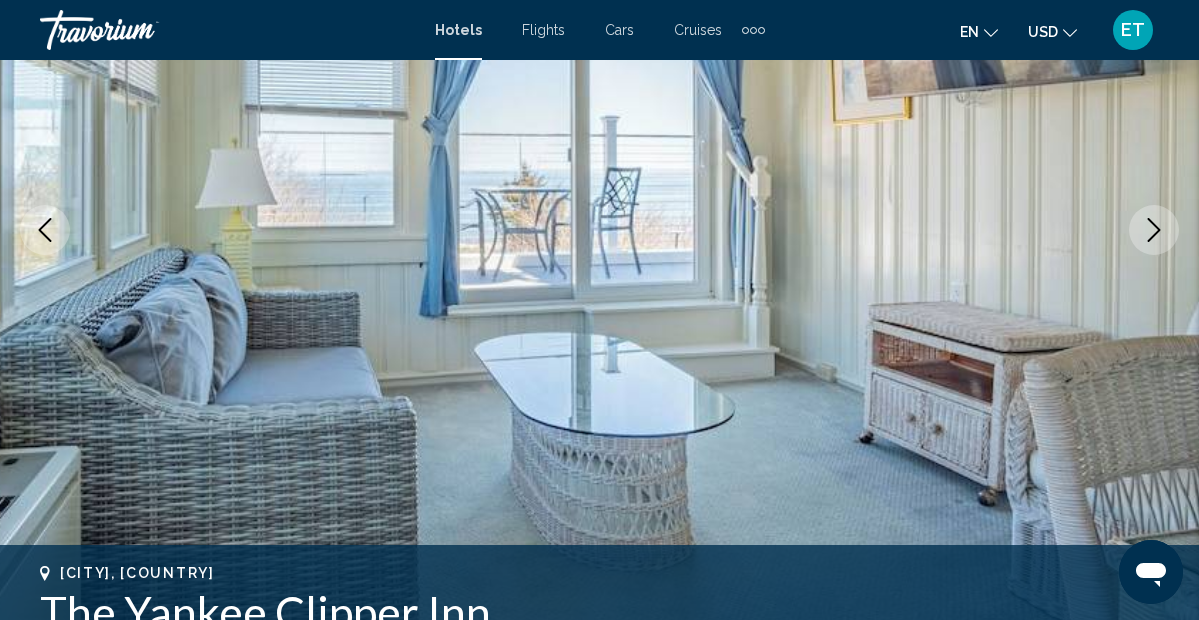 click at bounding box center [1154, 230] 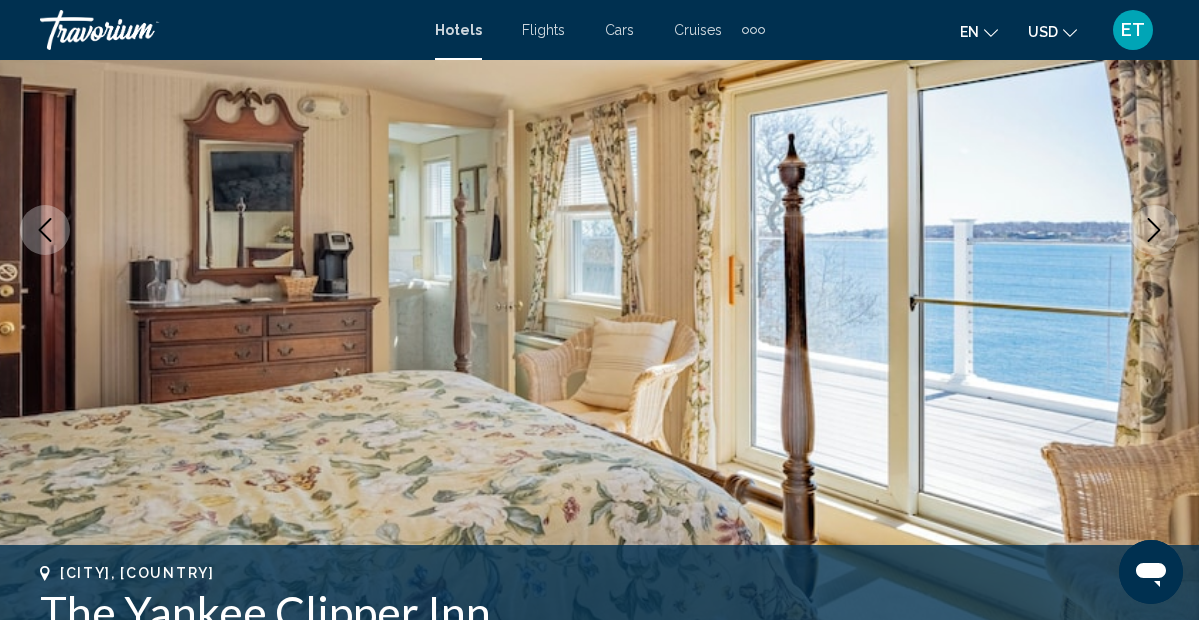 click at bounding box center [1154, 230] 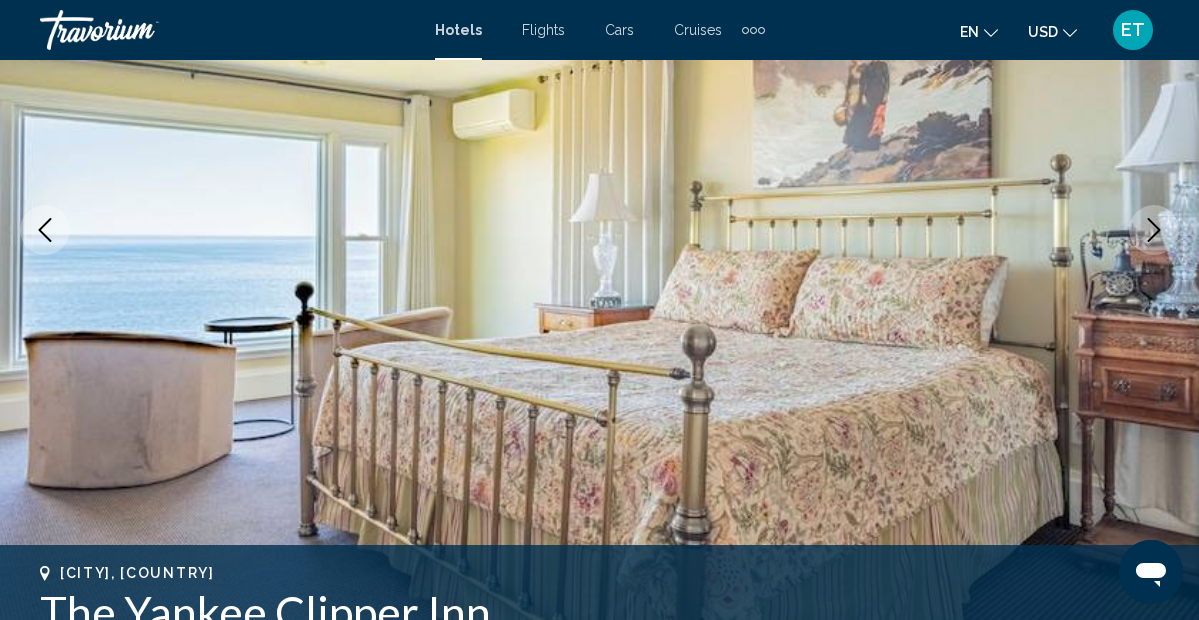 click at bounding box center (1154, 230) 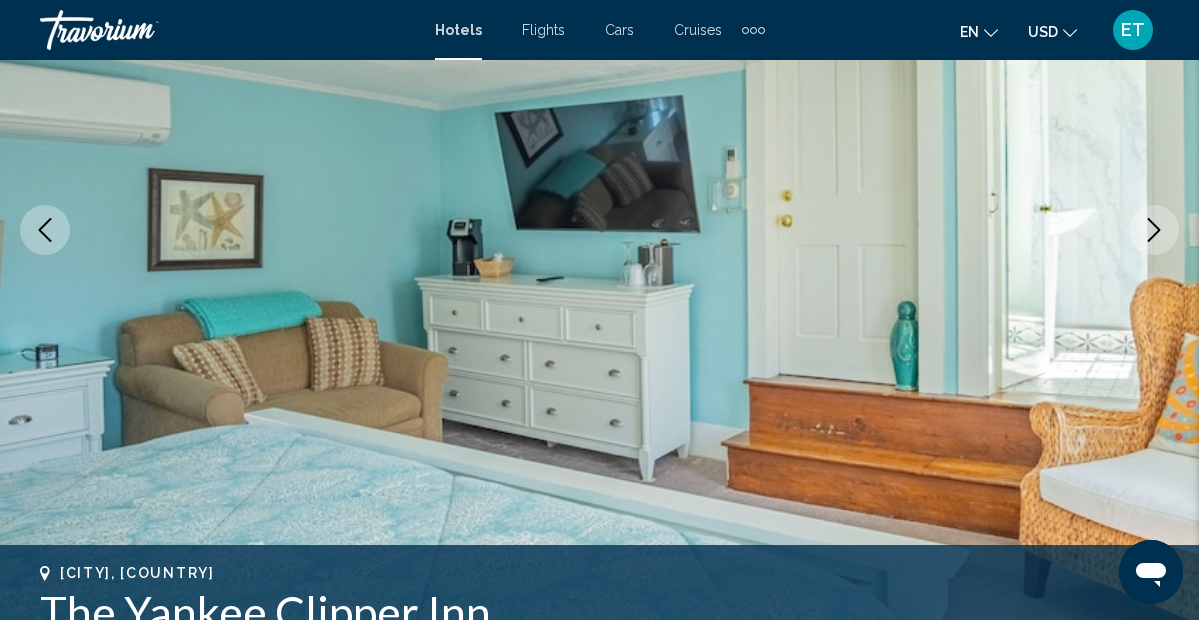 click at bounding box center [1154, 230] 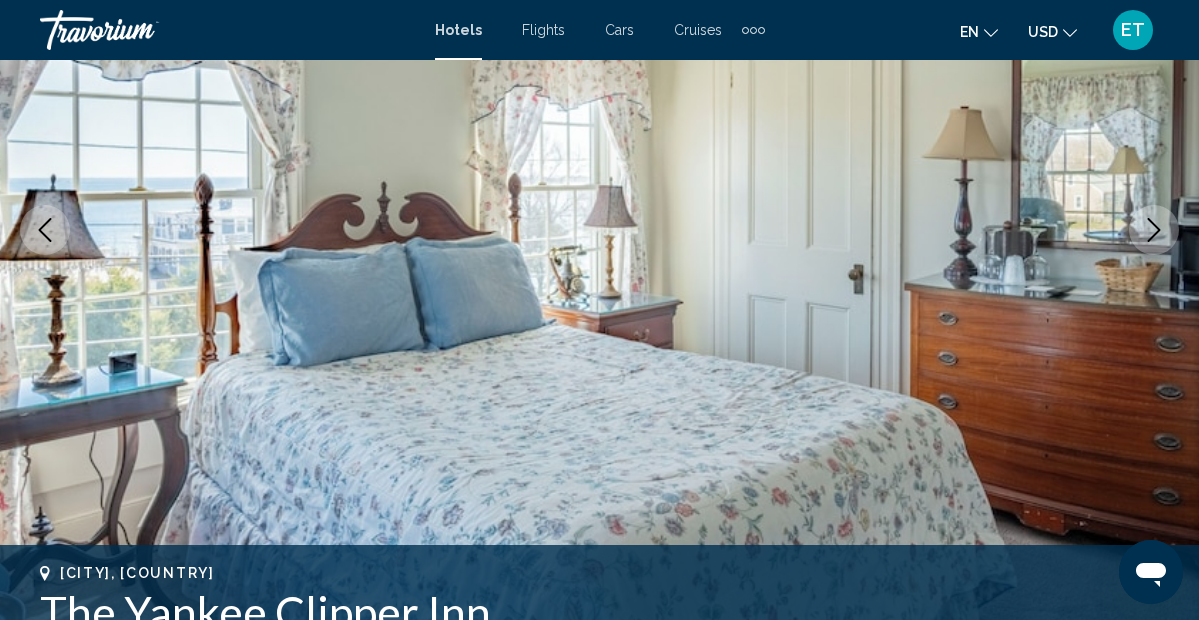 click at bounding box center (1154, 230) 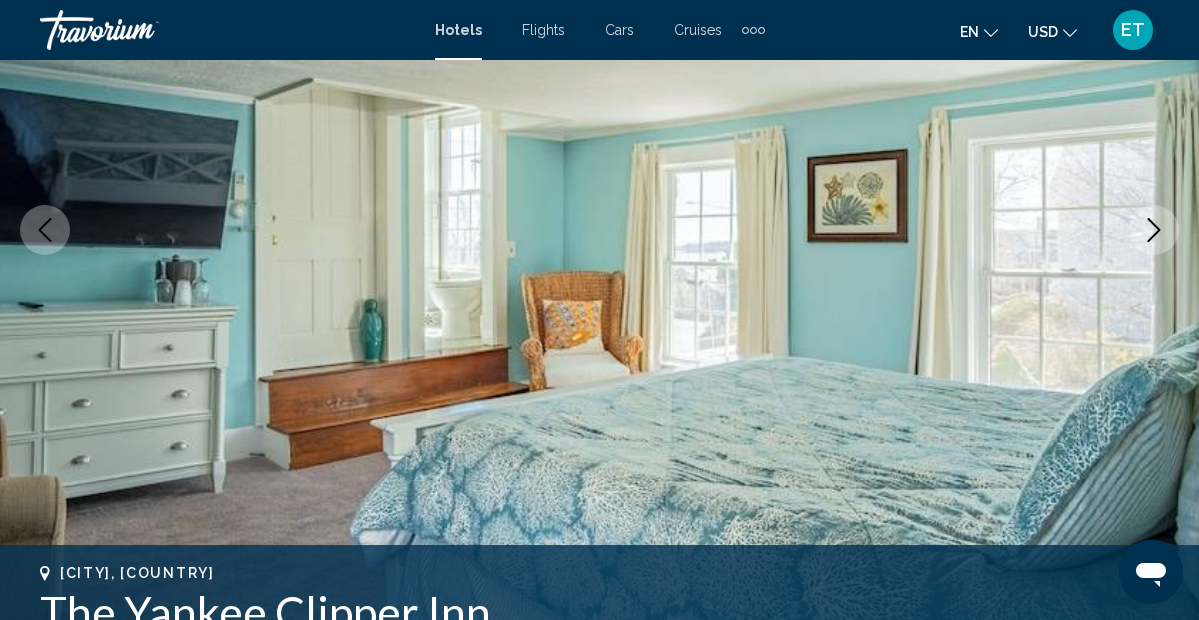 click at bounding box center [1154, 230] 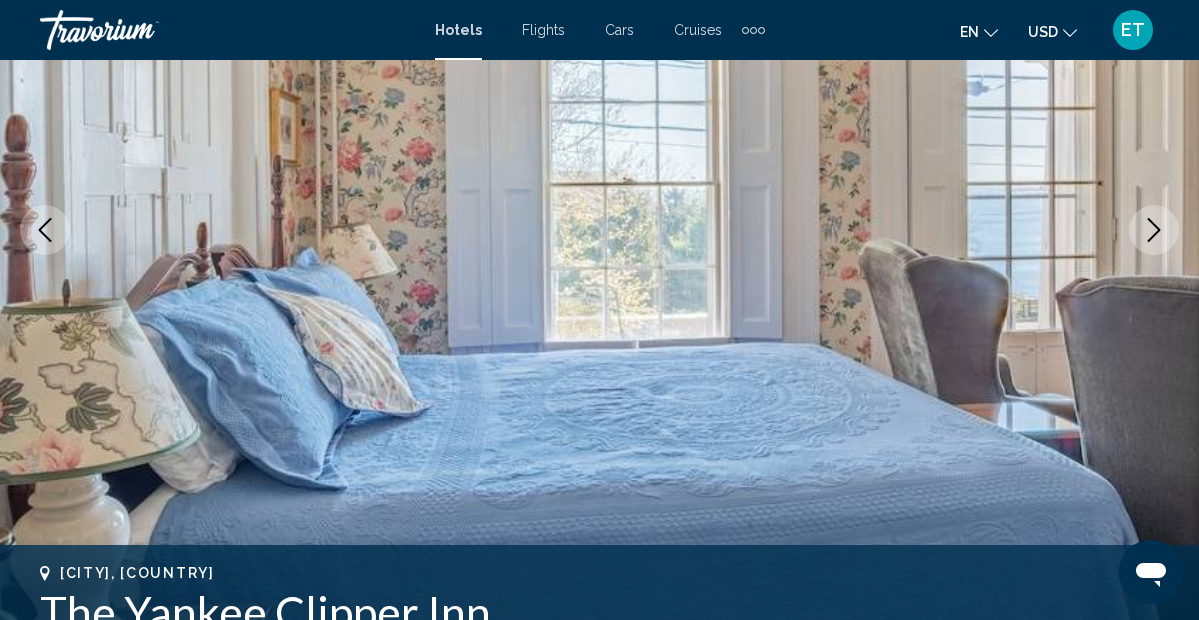 click at bounding box center (1154, 230) 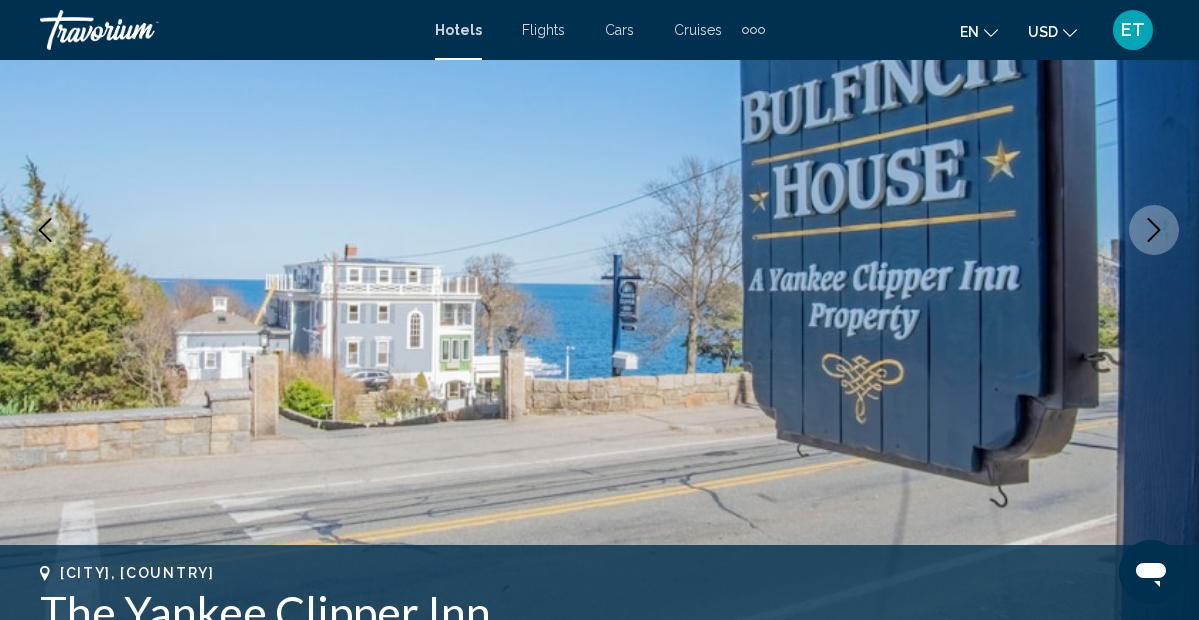 click at bounding box center [1154, 230] 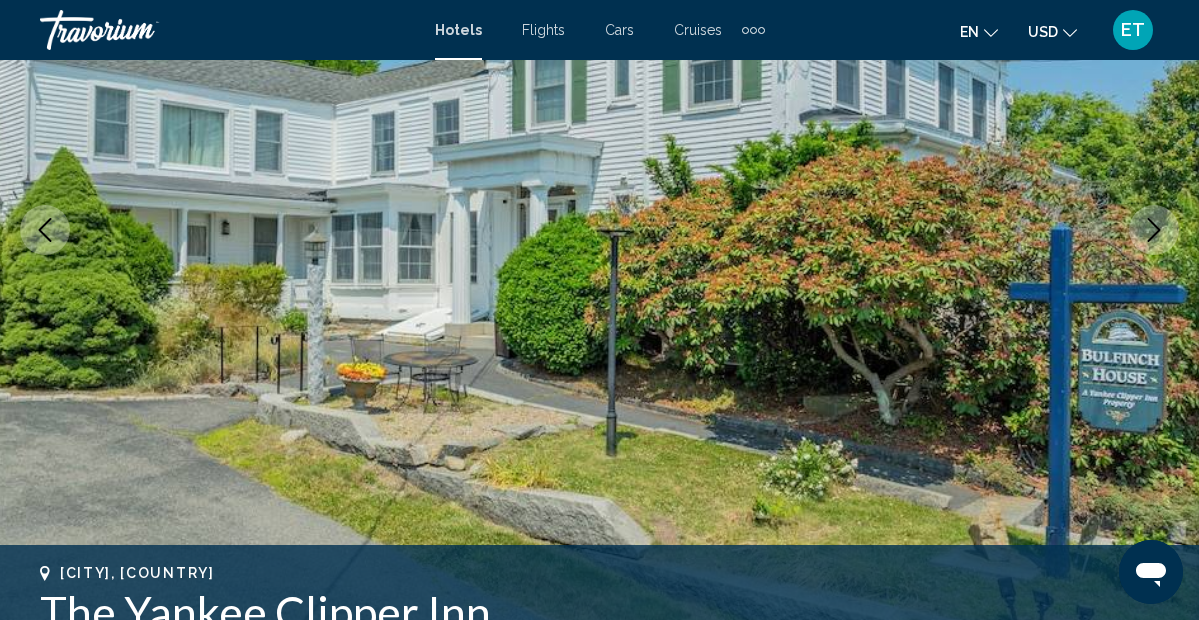 click at bounding box center [1154, 230] 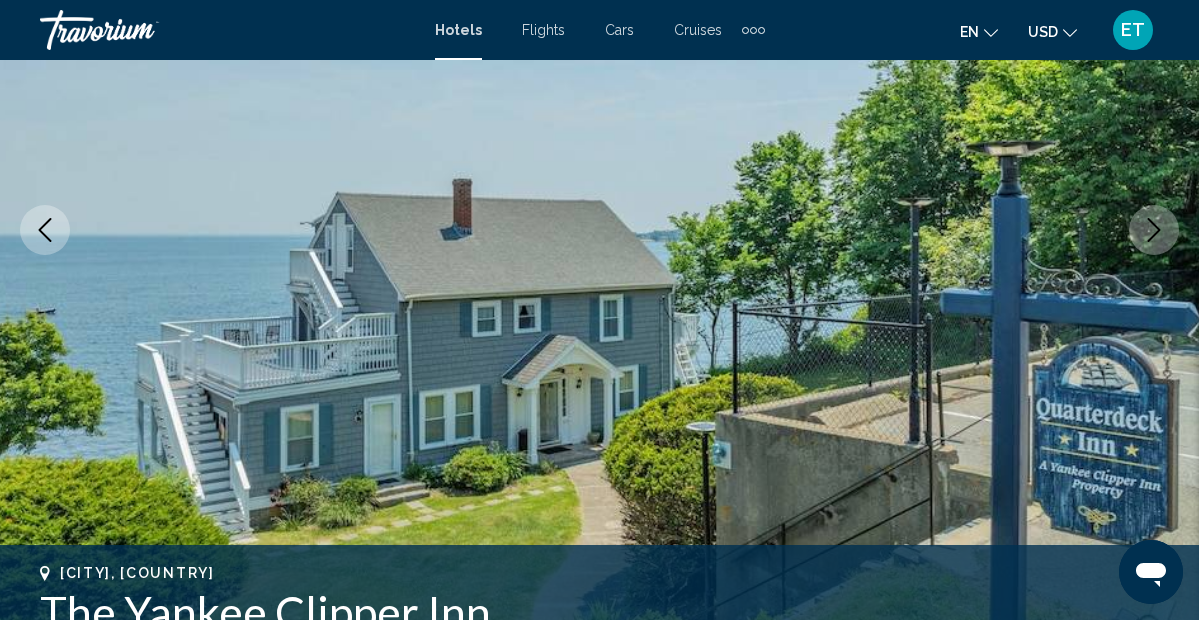 click at bounding box center [1154, 230] 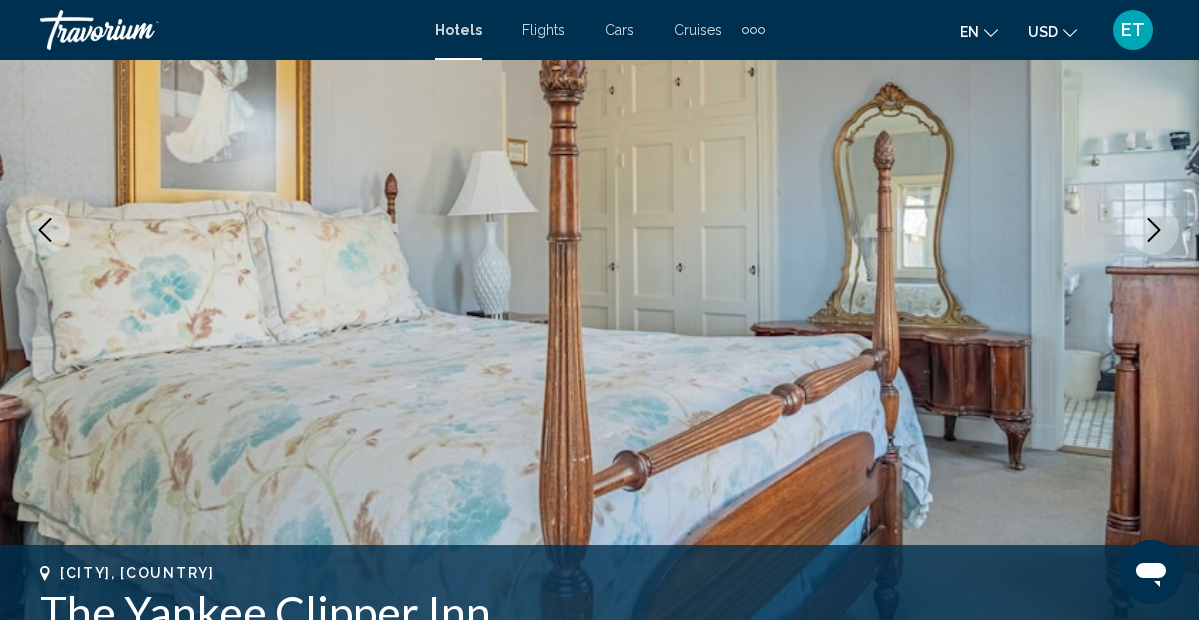 click at bounding box center [1154, 230] 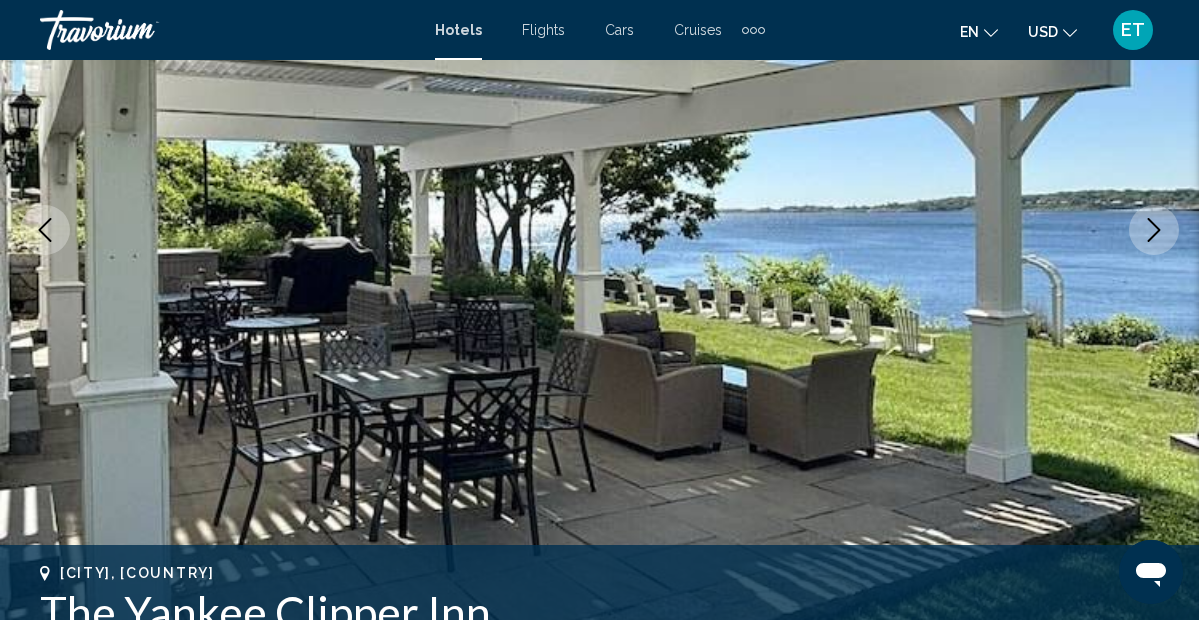click at bounding box center [1154, 230] 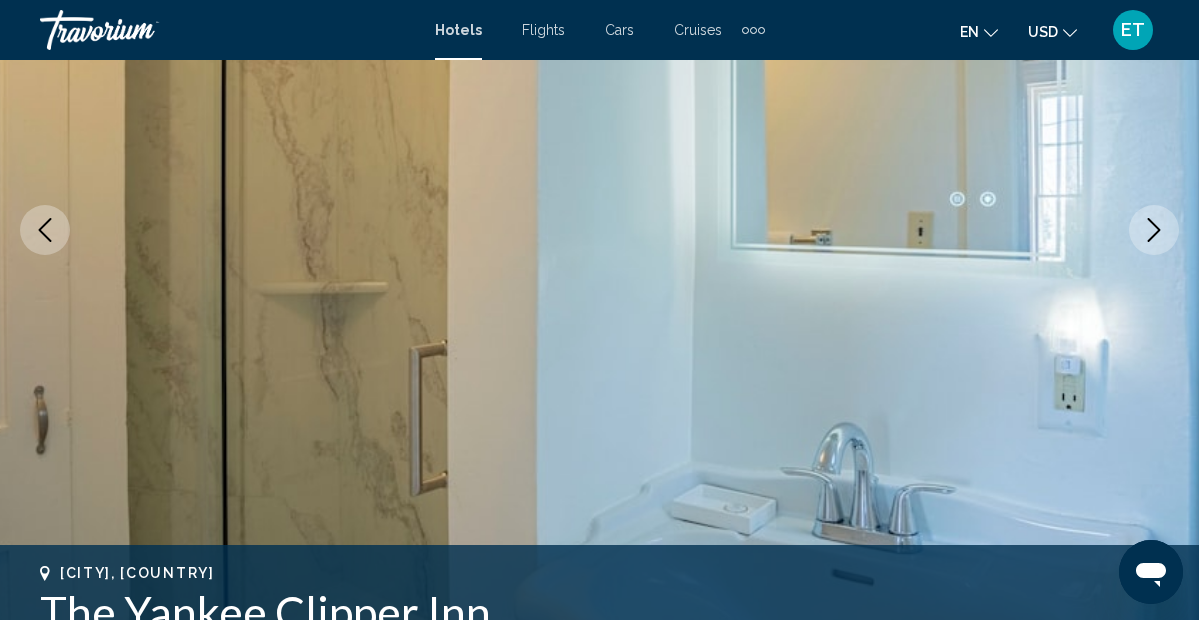 click at bounding box center [1154, 230] 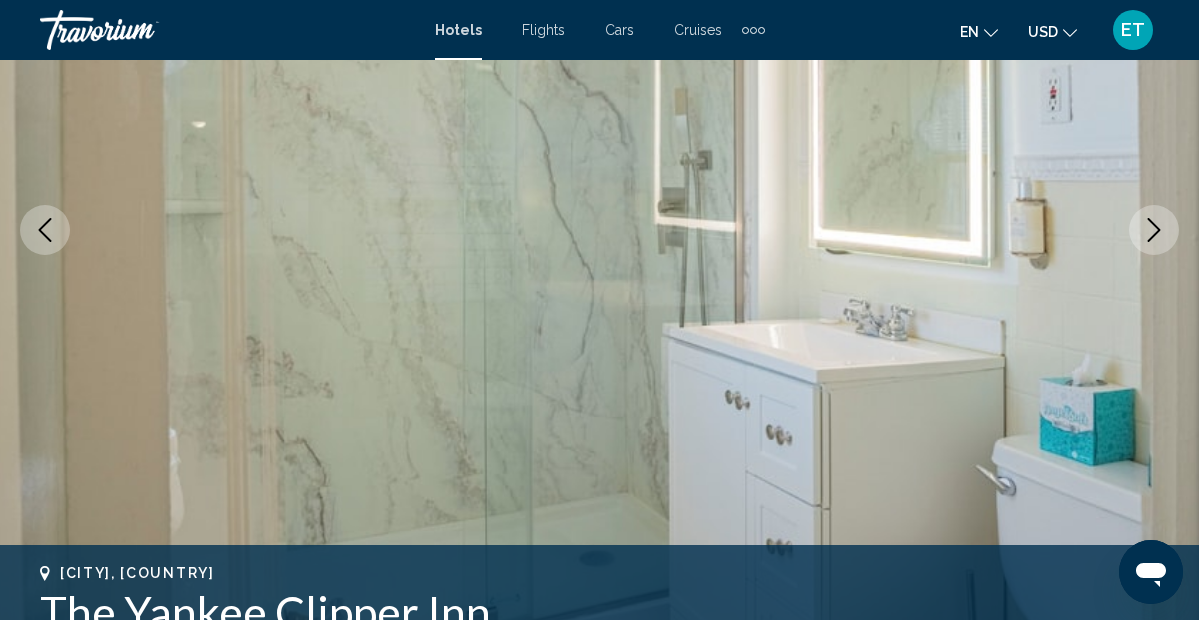 click at bounding box center (1154, 230) 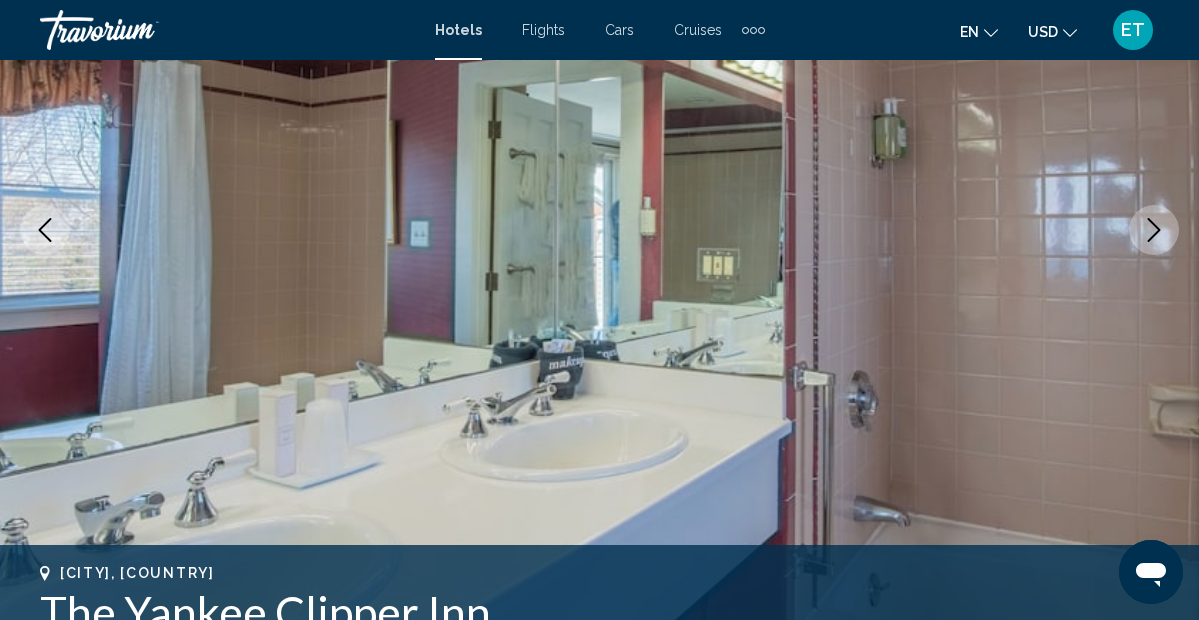 click at bounding box center (1154, 230) 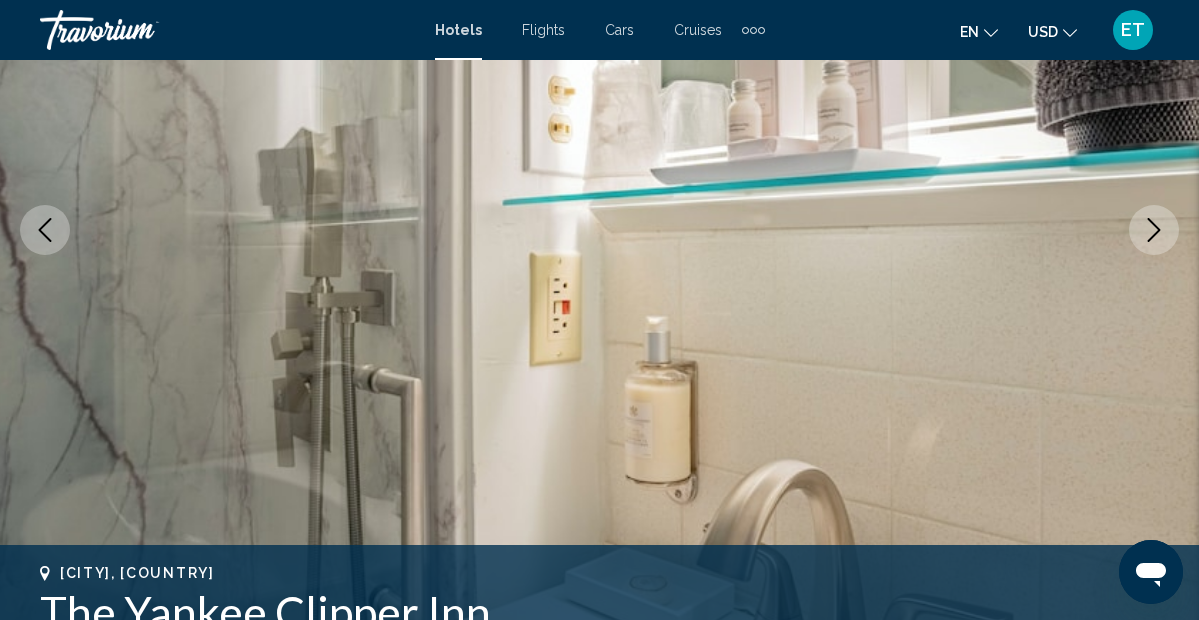click at bounding box center [1154, 230] 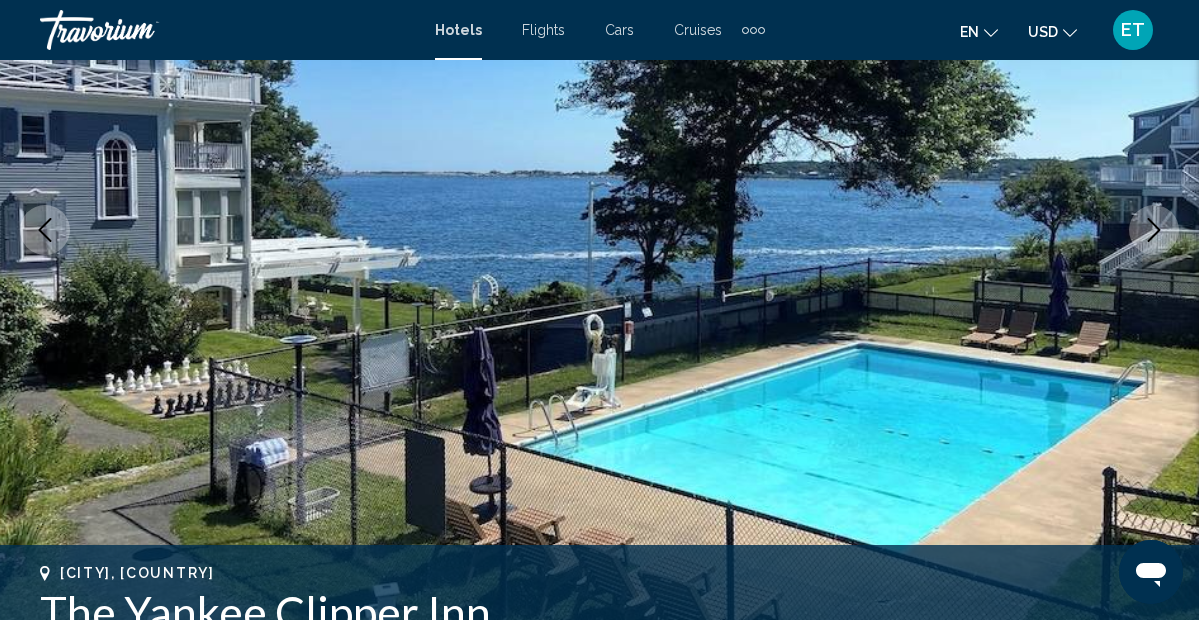 click at bounding box center (1154, 230) 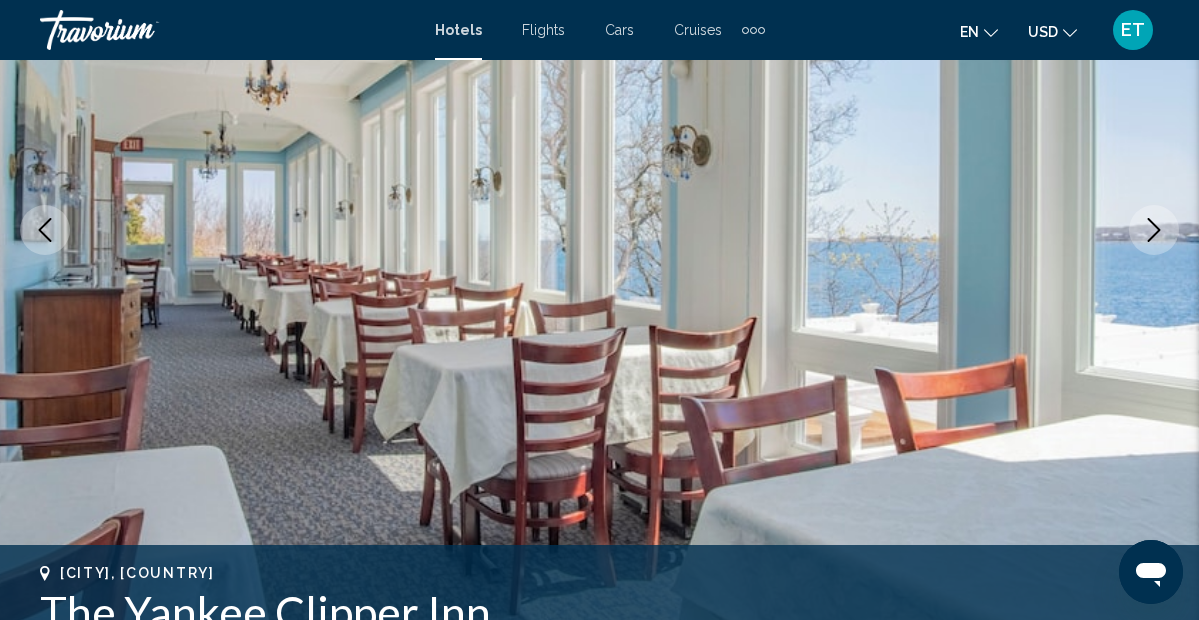 click at bounding box center [1154, 230] 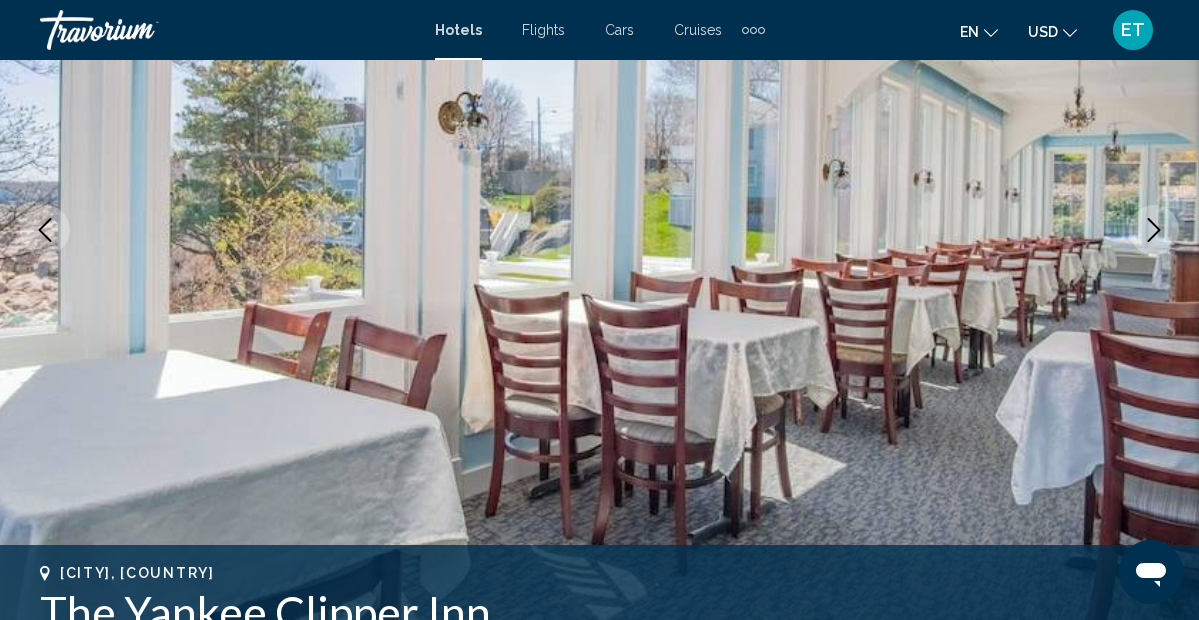 click at bounding box center (1154, 230) 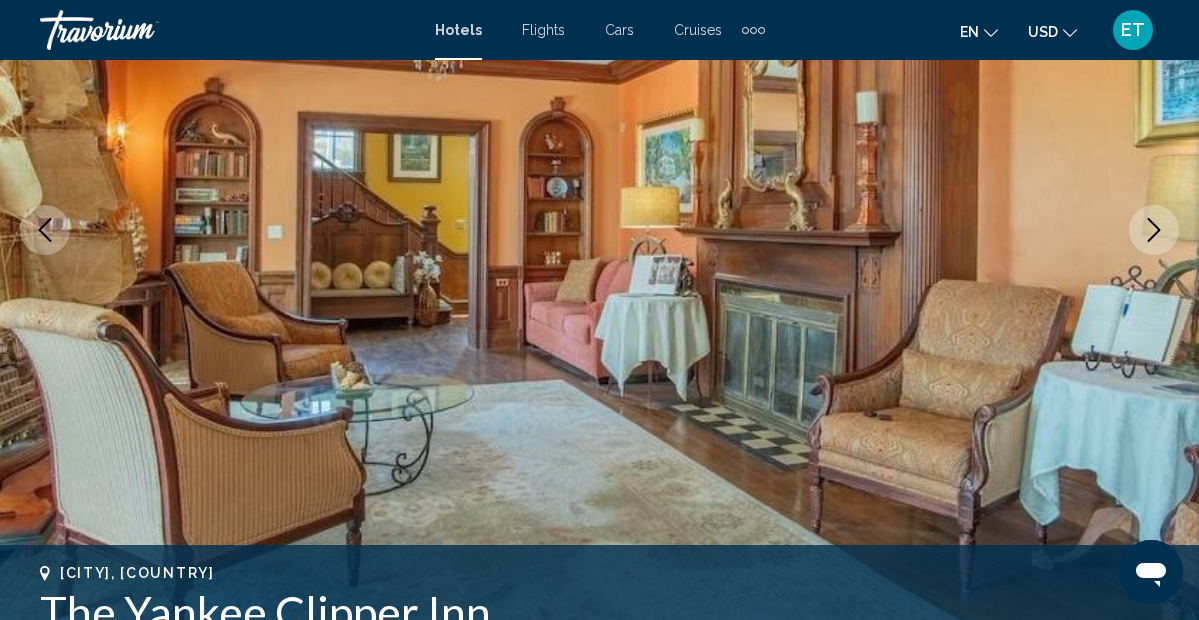 click at bounding box center [1154, 230] 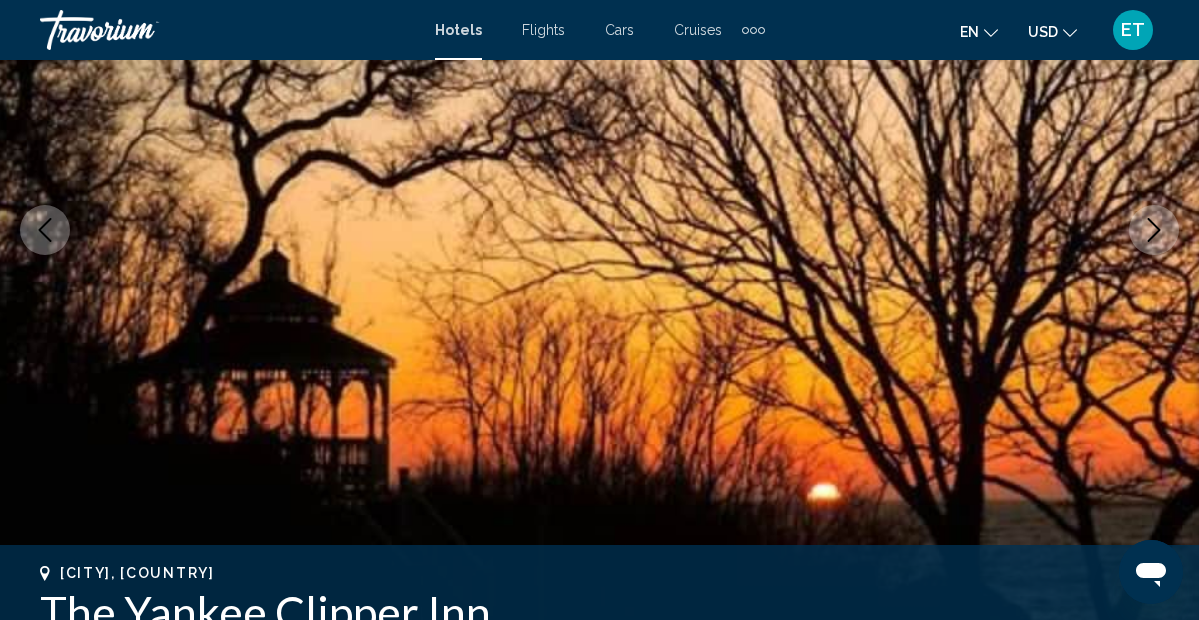 click at bounding box center (1154, 230) 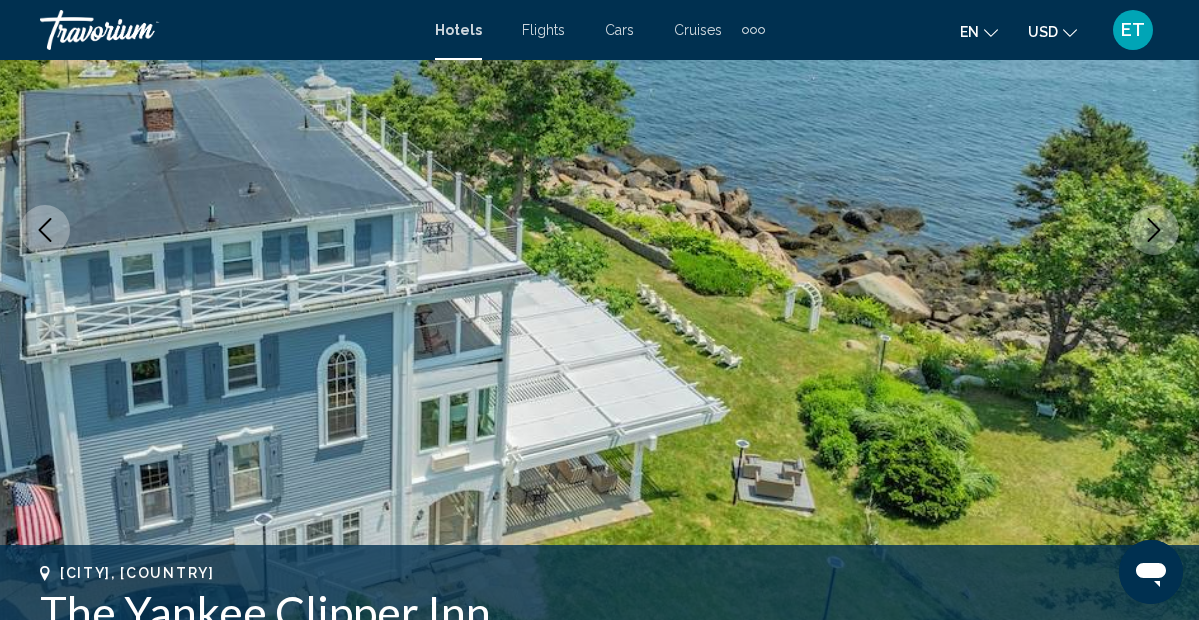 click at bounding box center (1154, 230) 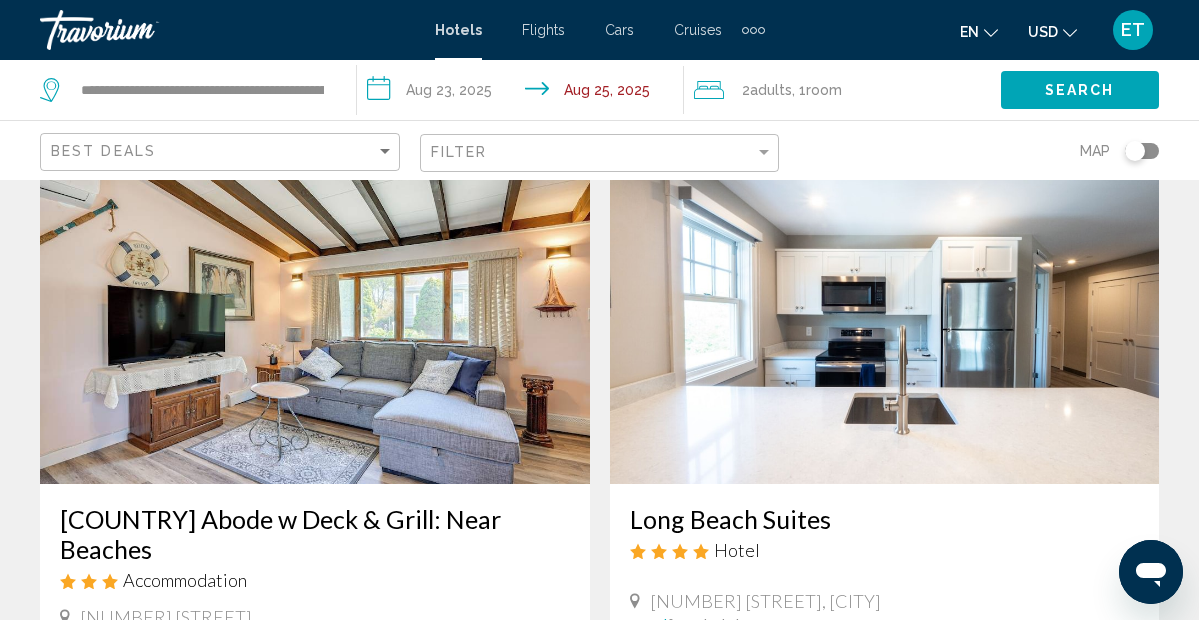 scroll, scrollTop: 0, scrollLeft: 0, axis: both 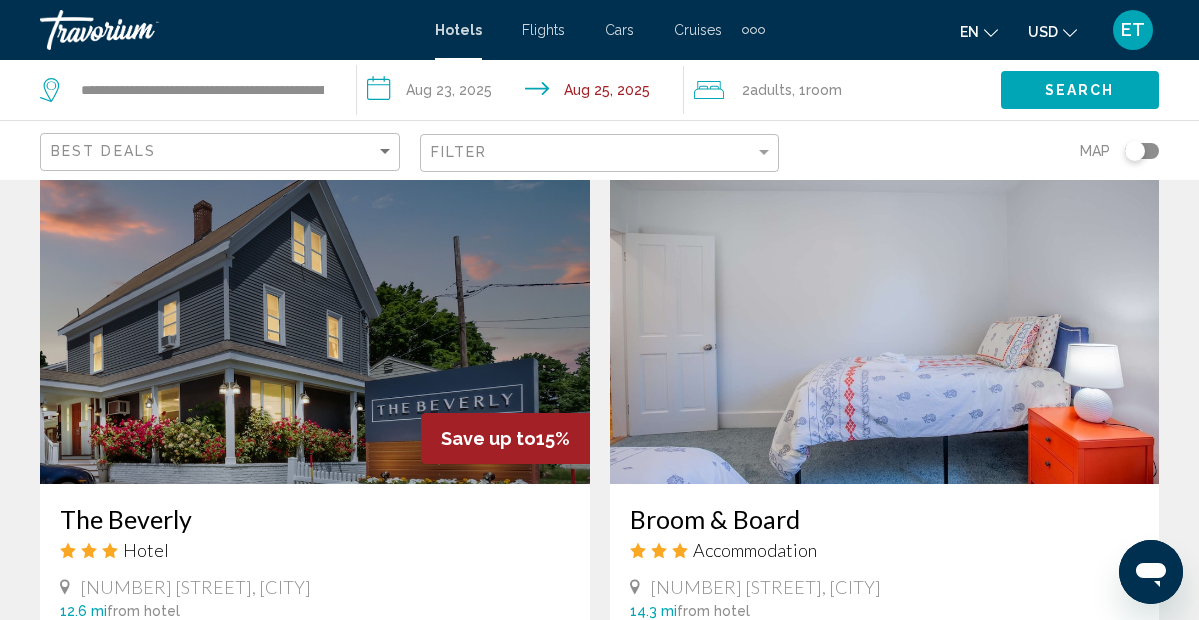 click at bounding box center (315, 324) 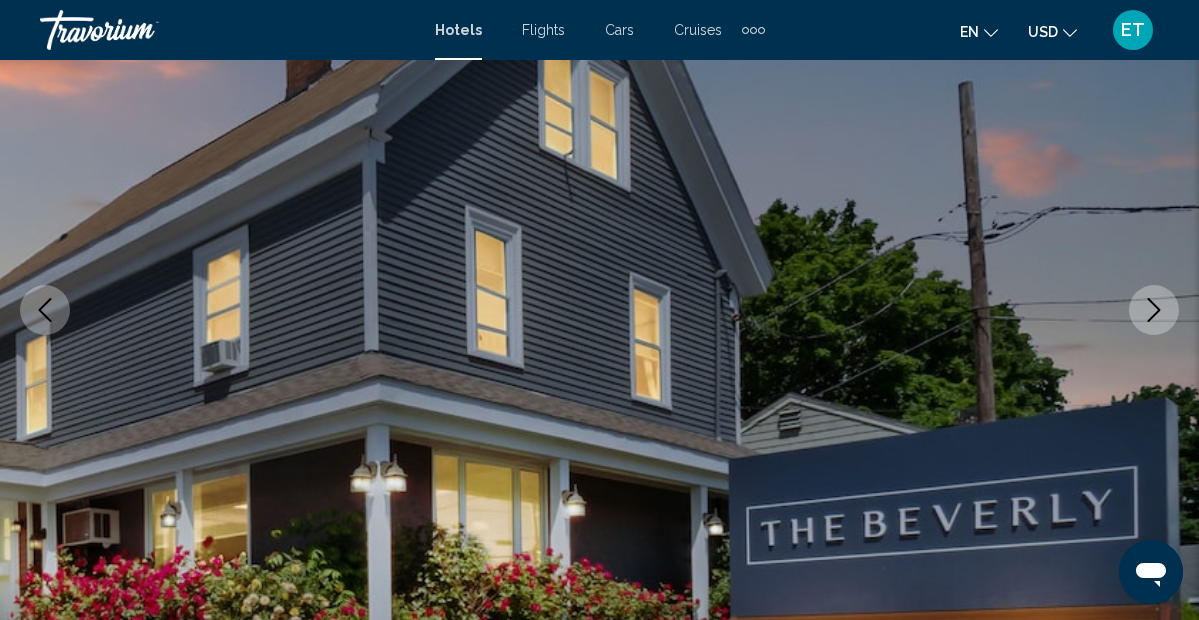 type 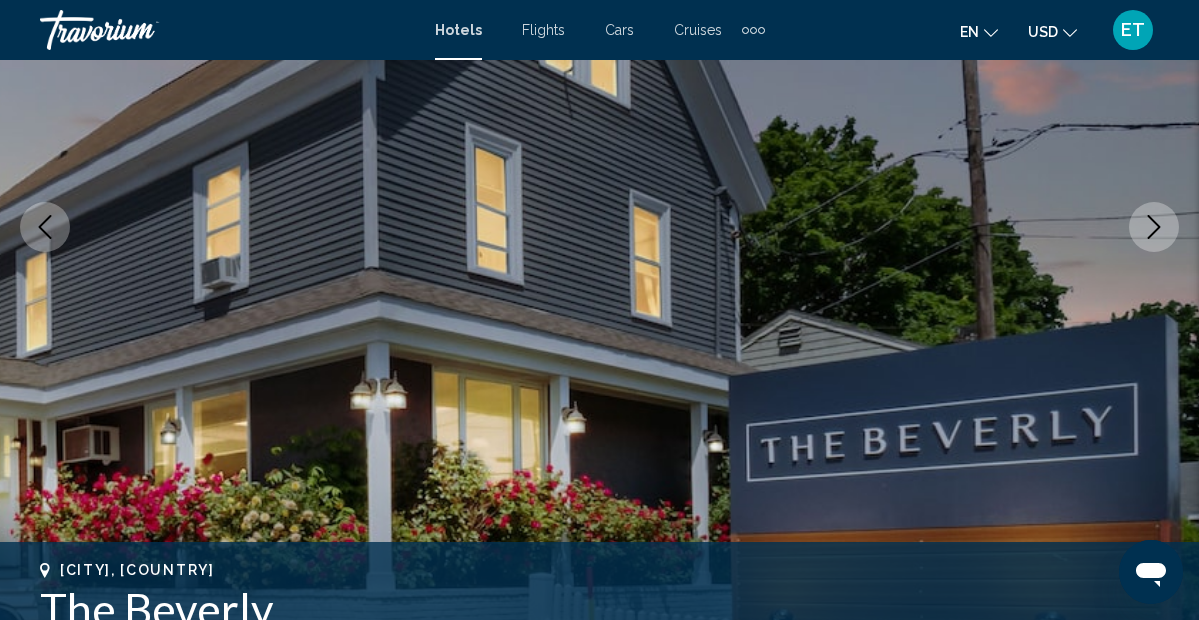 scroll, scrollTop: 385, scrollLeft: 0, axis: vertical 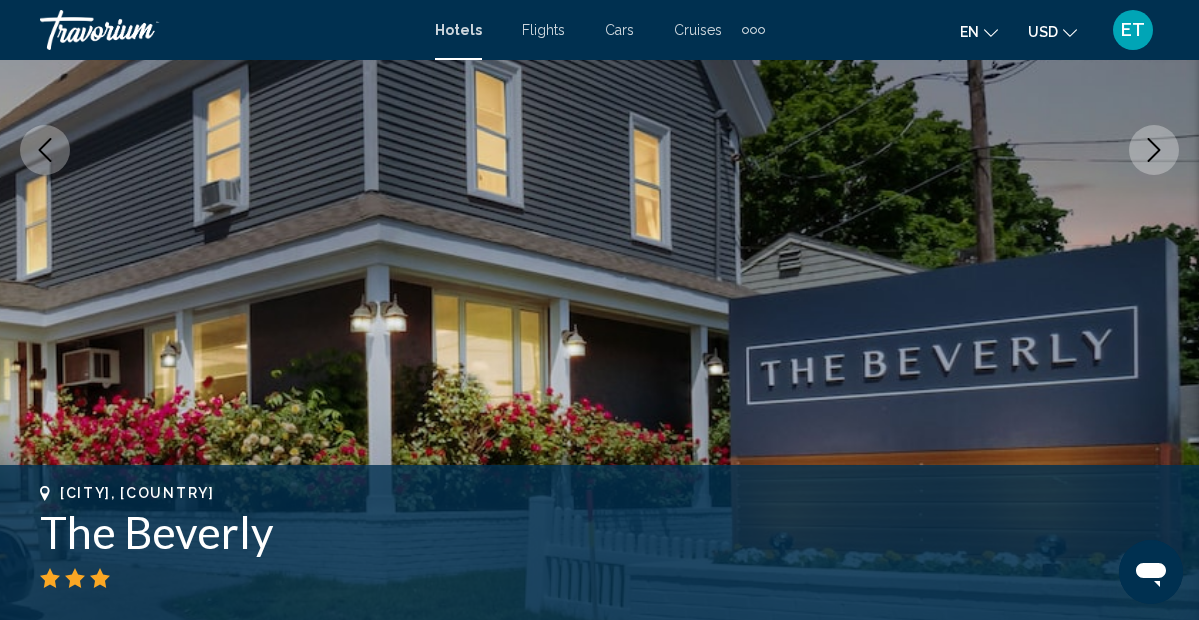 click at bounding box center [1154, 150] 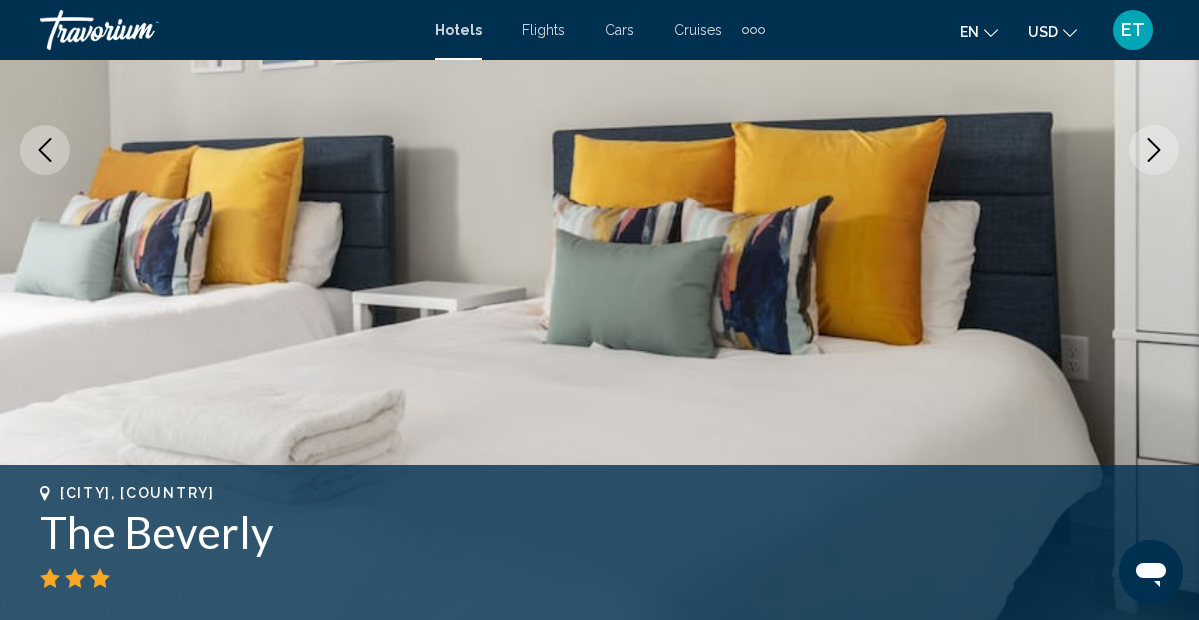 click at bounding box center [1154, 150] 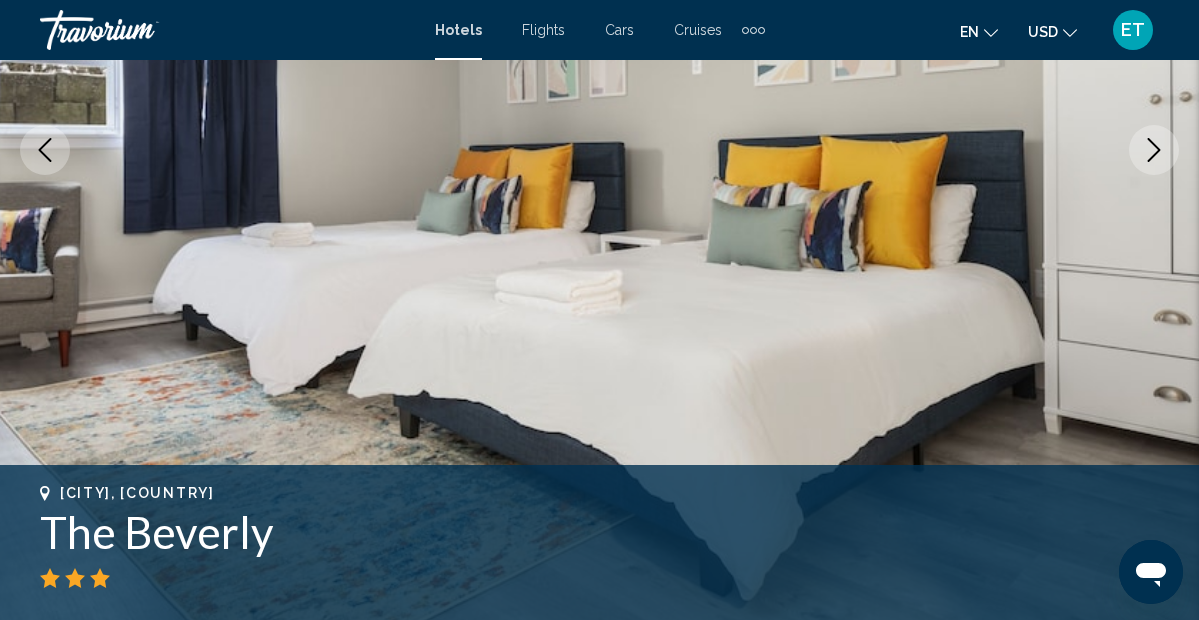 click at bounding box center [1154, 150] 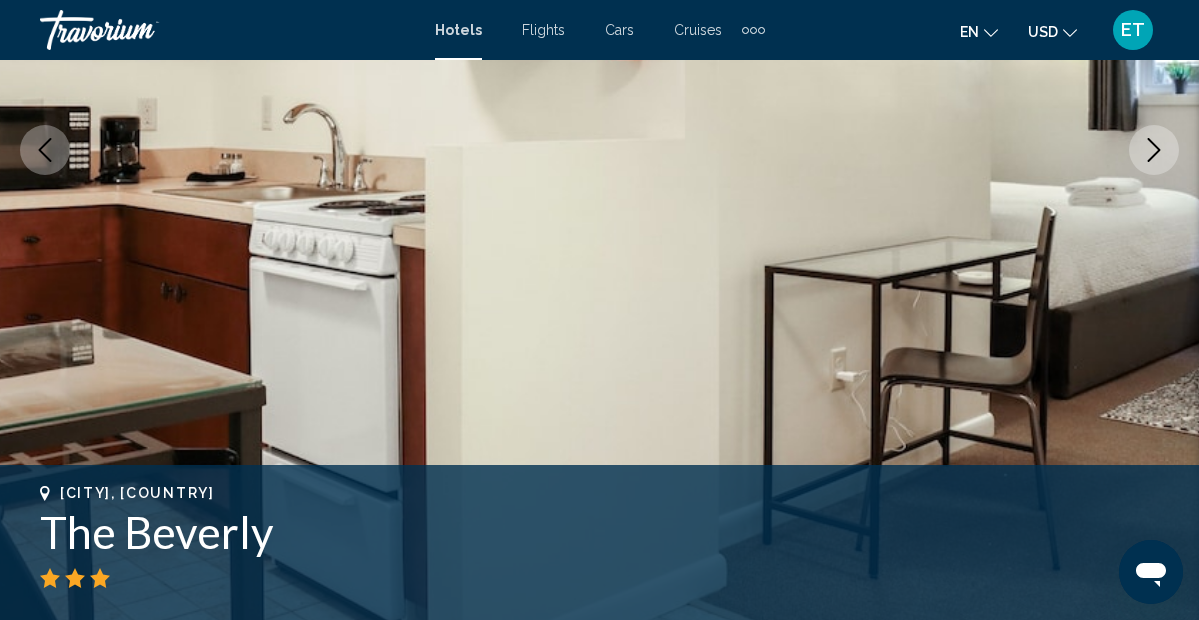 click at bounding box center [1154, 150] 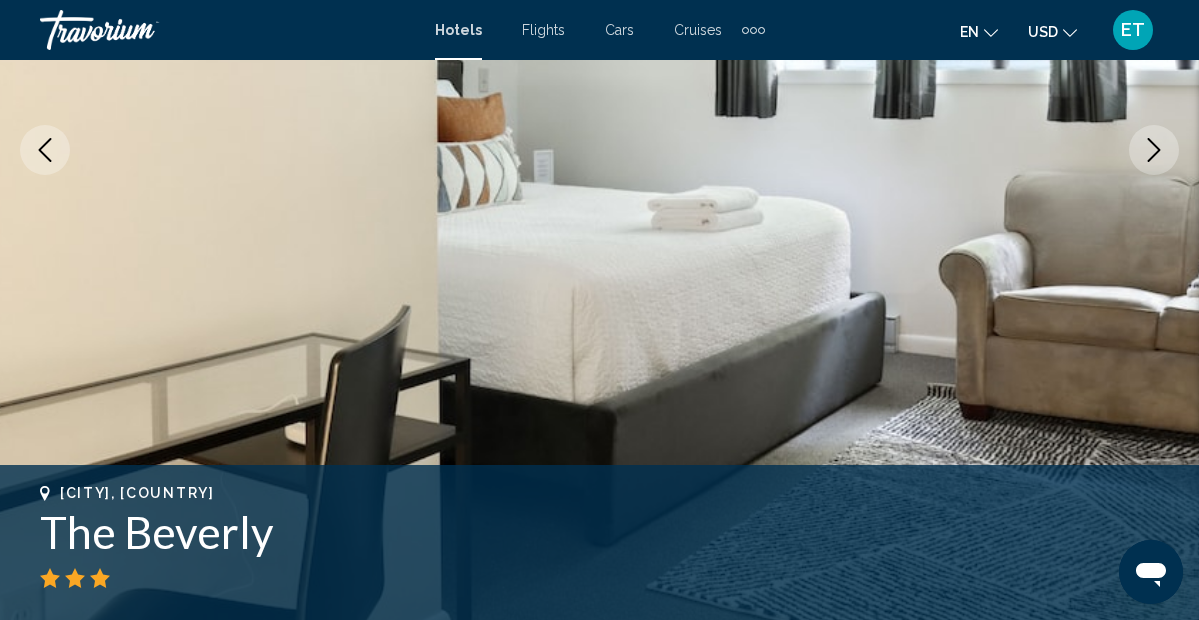 click at bounding box center [1154, 150] 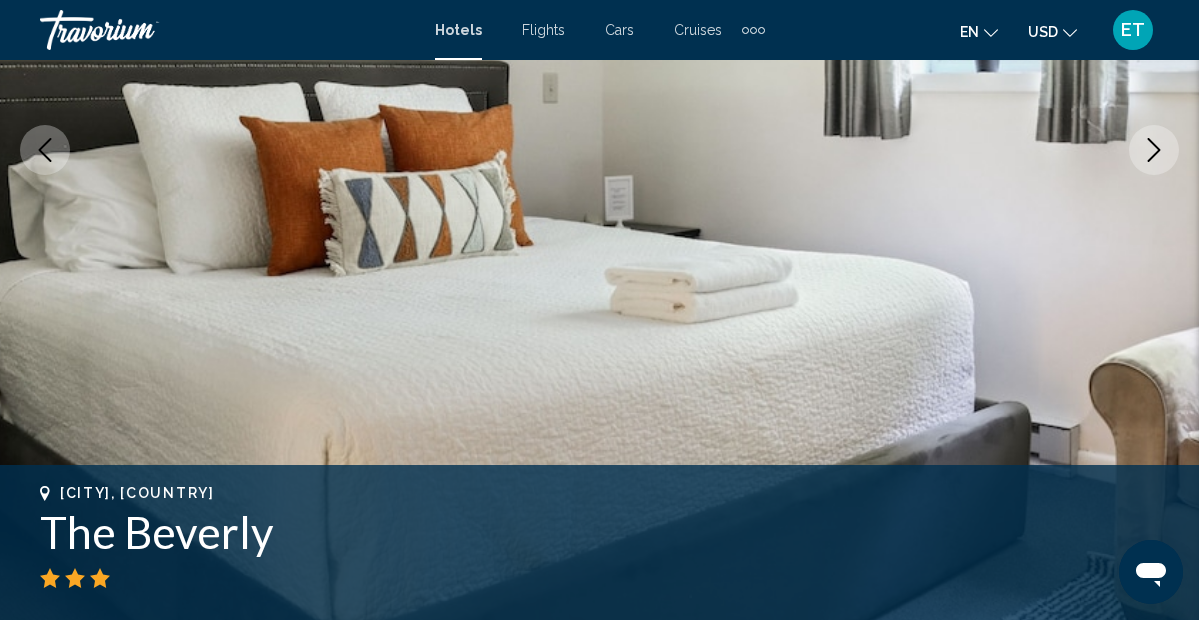click at bounding box center (1154, 150) 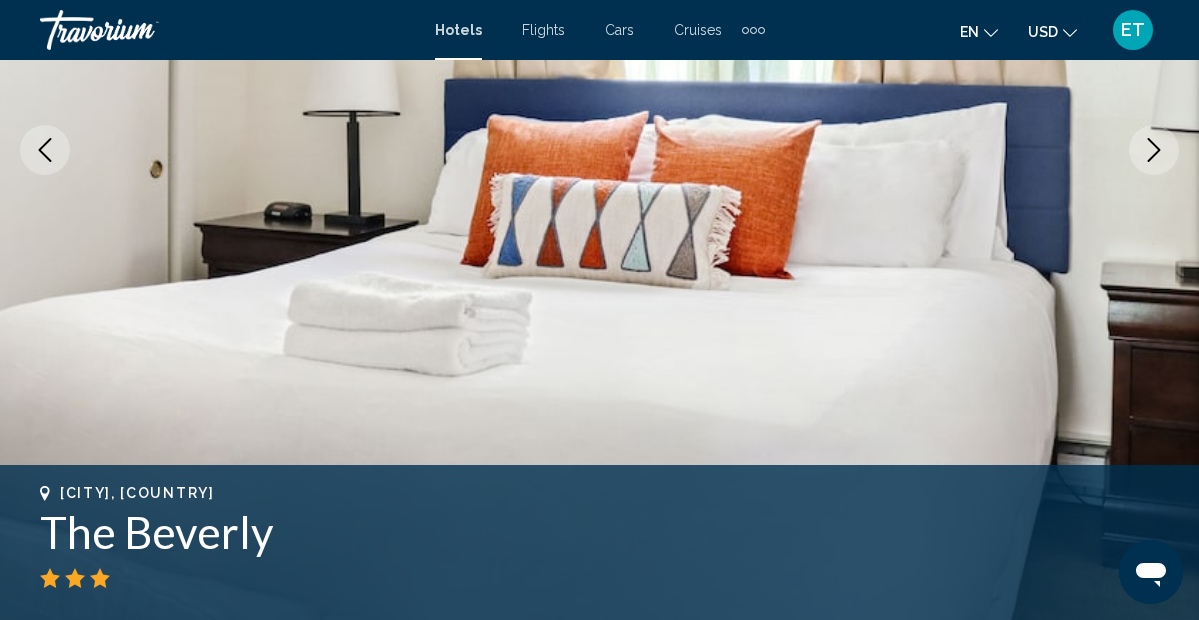 click at bounding box center [1154, 150] 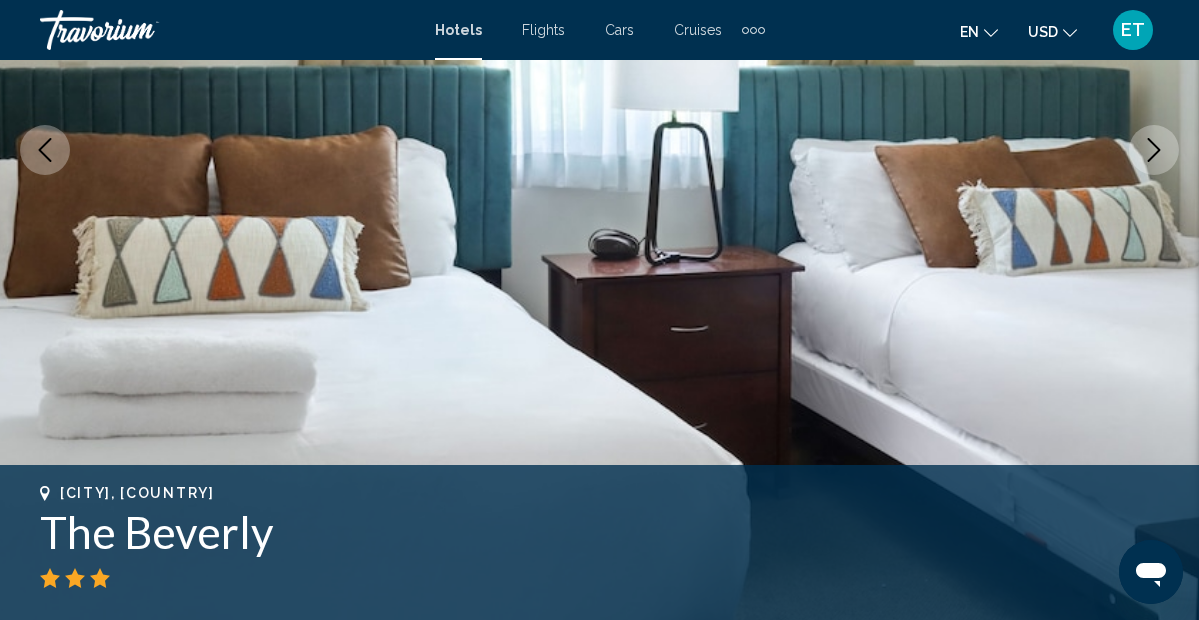 click at bounding box center (1154, 150) 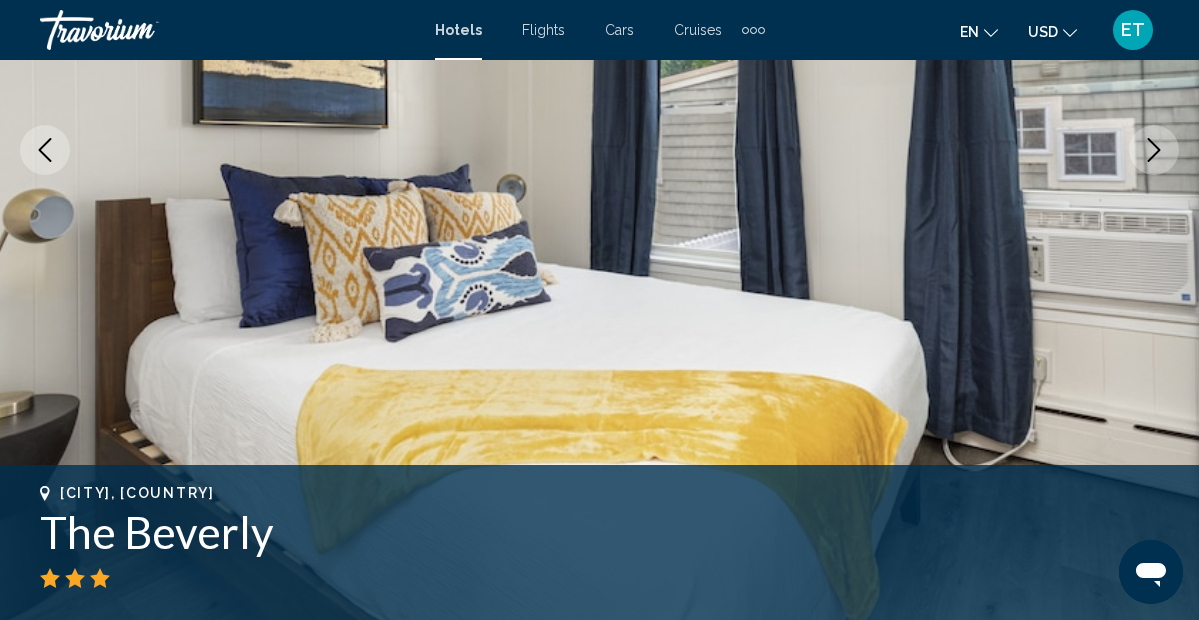 click at bounding box center (1154, 150) 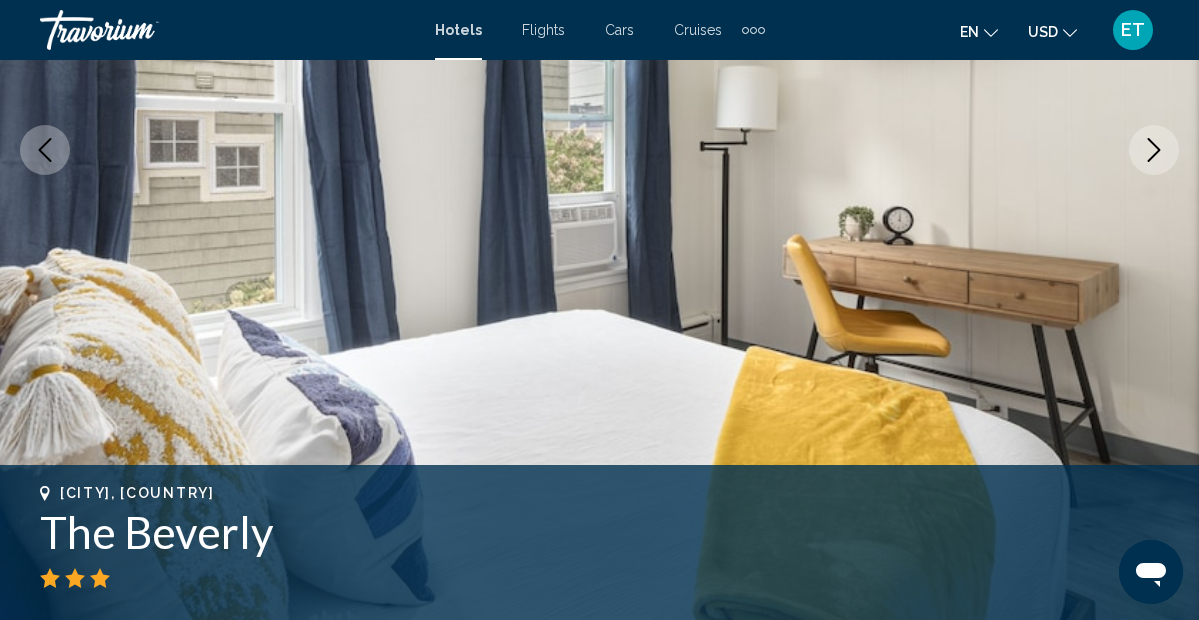 click at bounding box center (1154, 150) 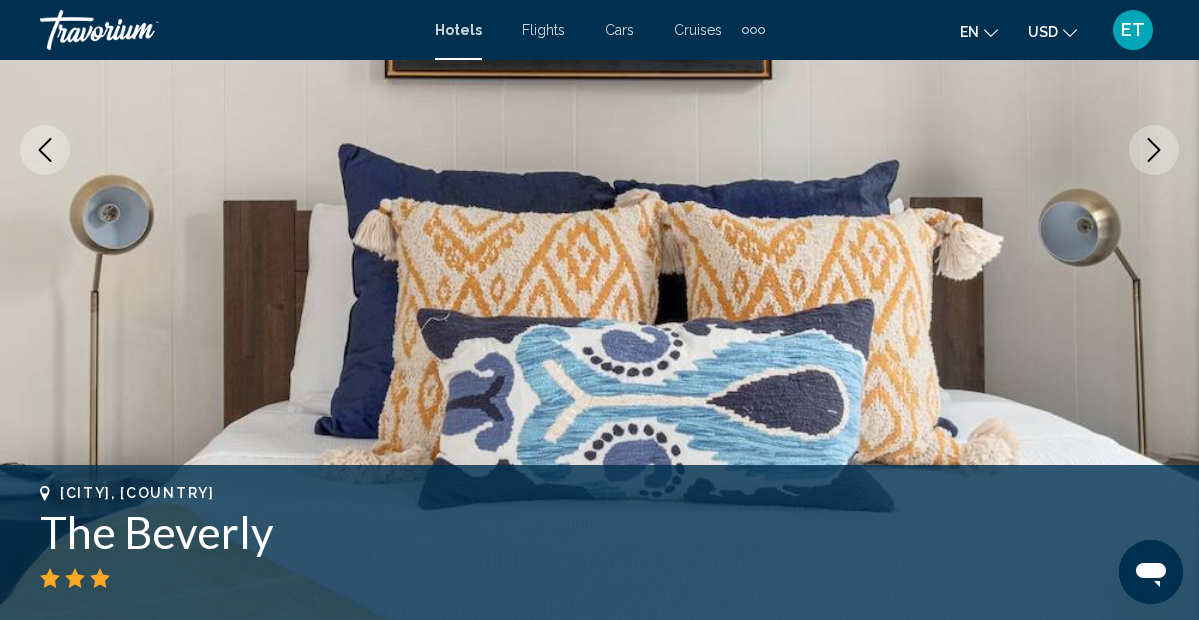 click at bounding box center [1154, 150] 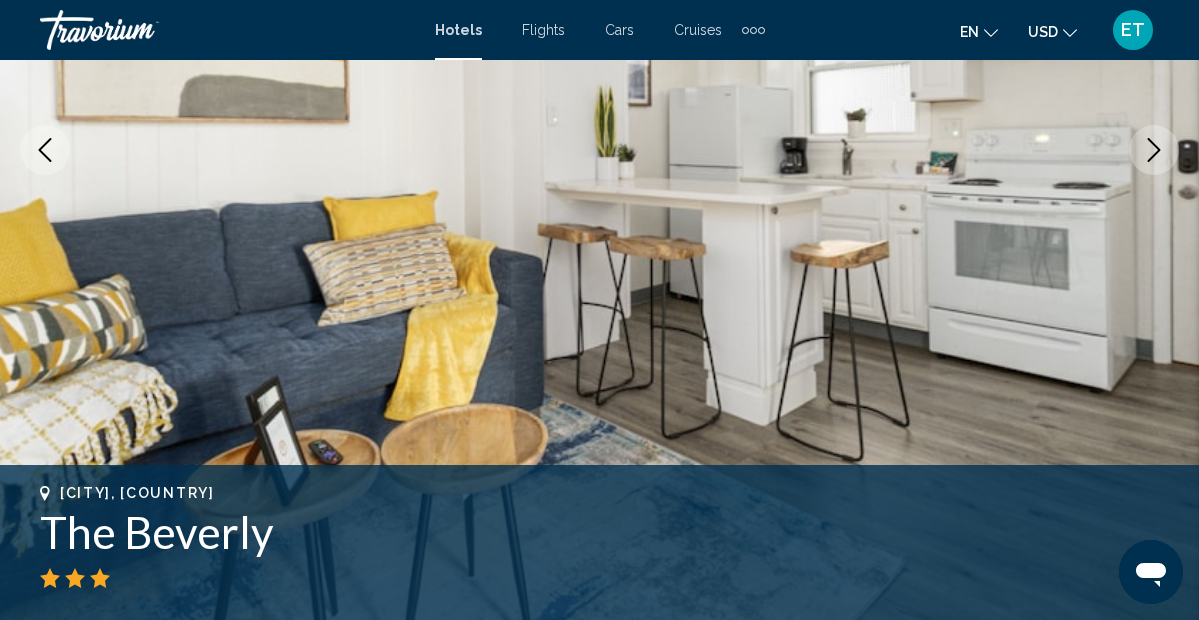 click at bounding box center (1154, 150) 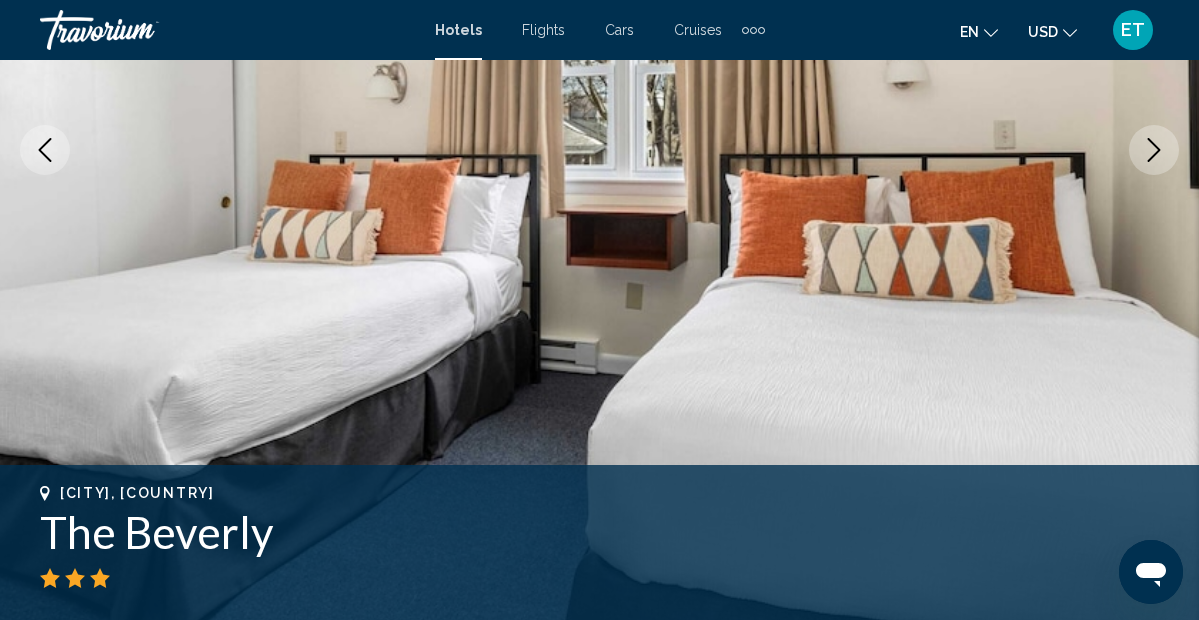 click at bounding box center (1154, 150) 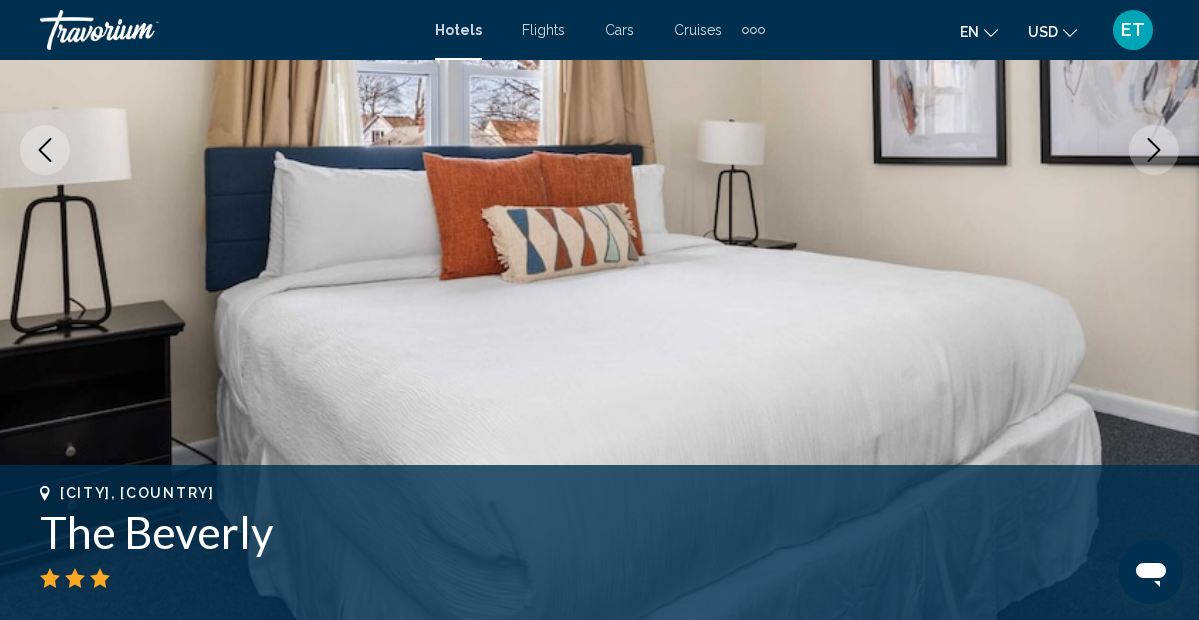 click at bounding box center [1154, 150] 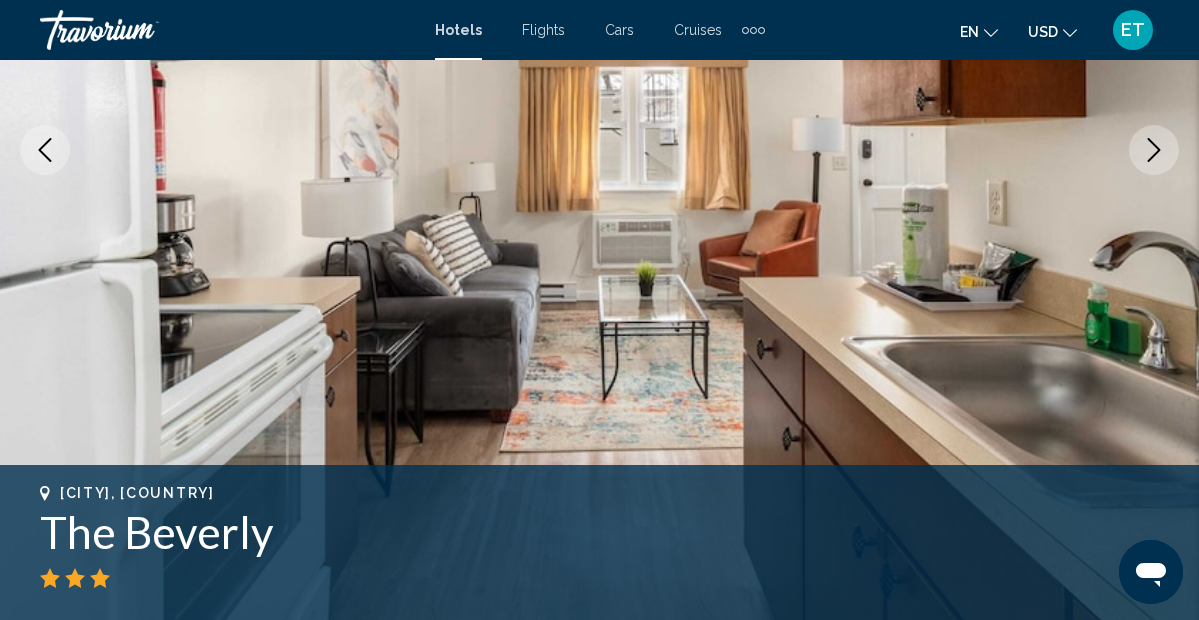click at bounding box center (1154, 150) 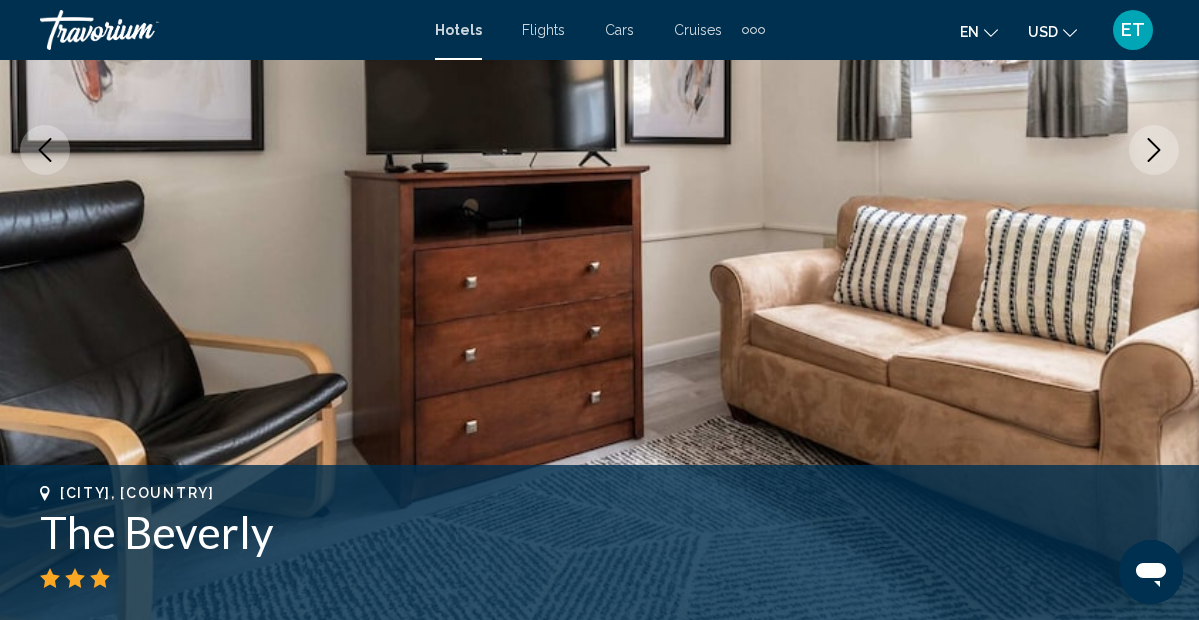 click at bounding box center (1154, 150) 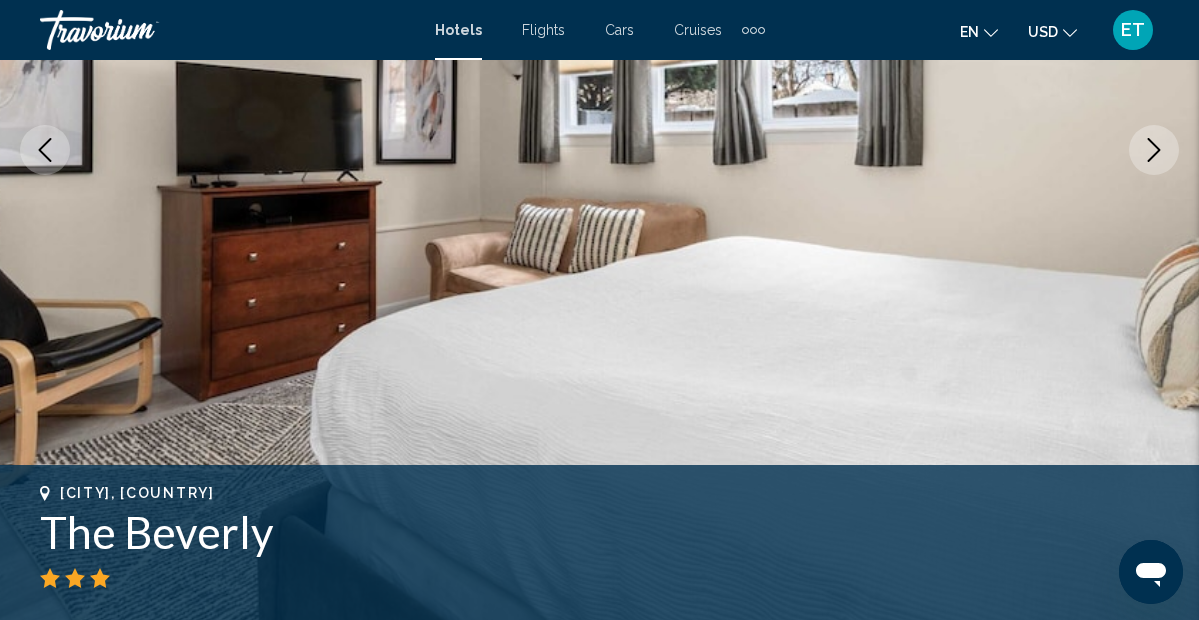 click at bounding box center (1154, 150) 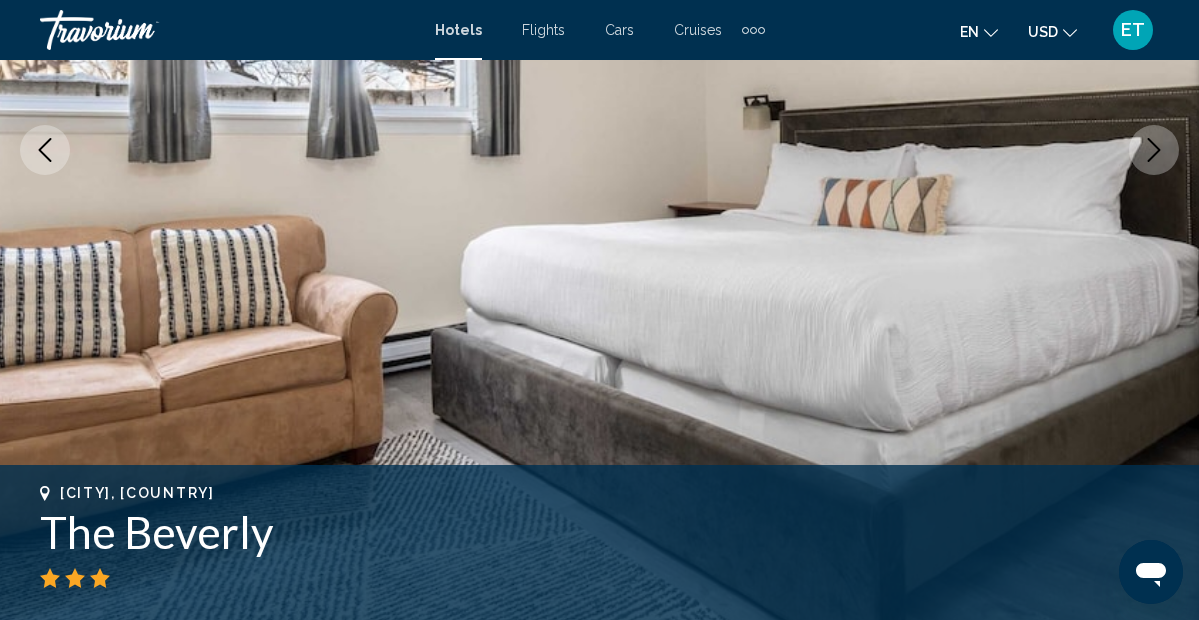 click at bounding box center [1154, 150] 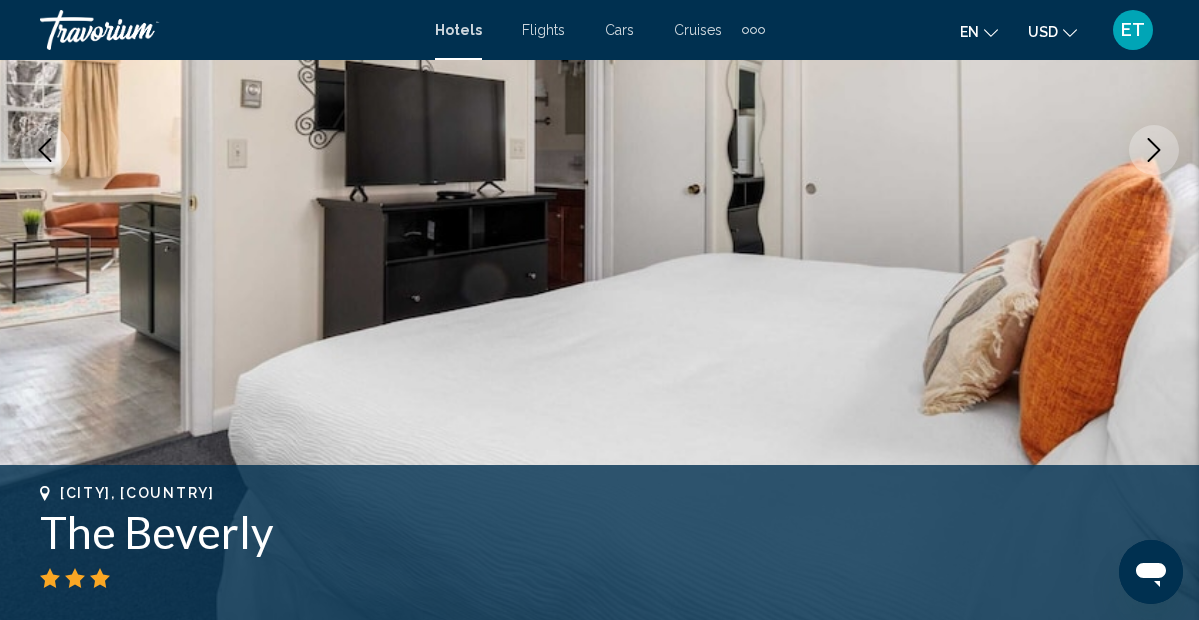 click at bounding box center (1154, 150) 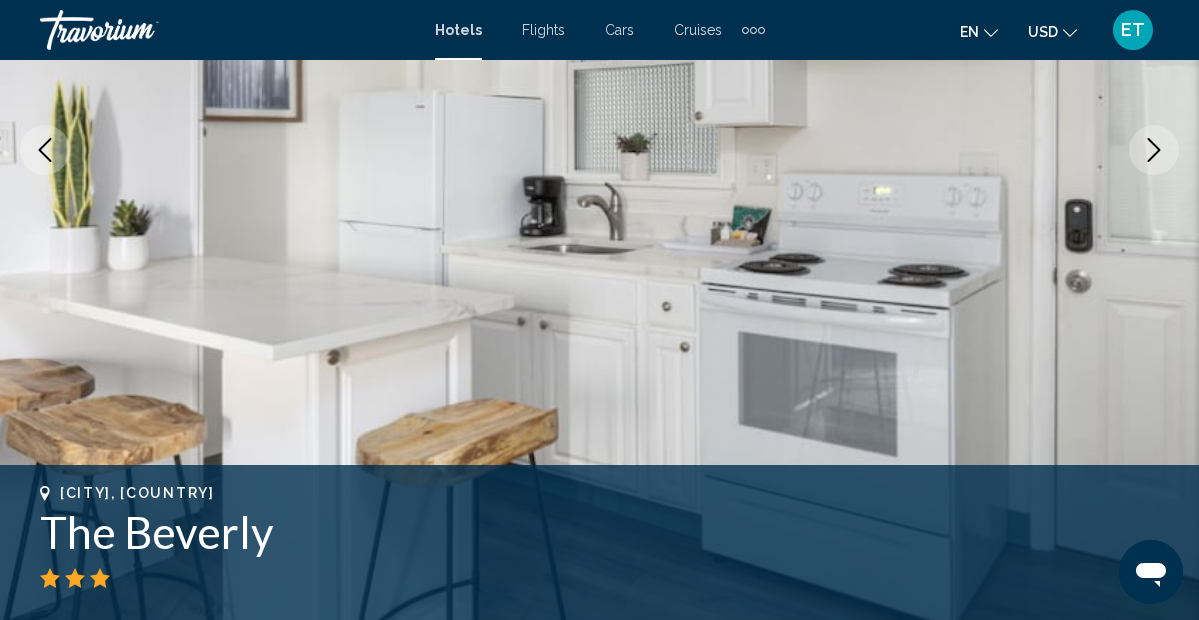 click at bounding box center [1154, 150] 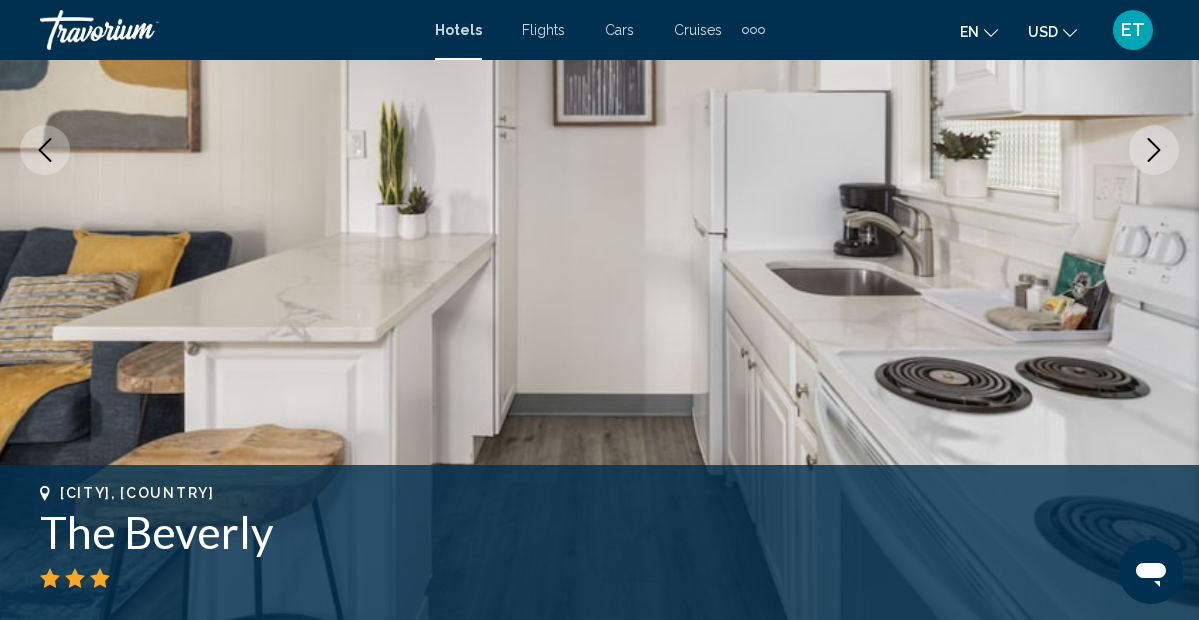click at bounding box center [1154, 150] 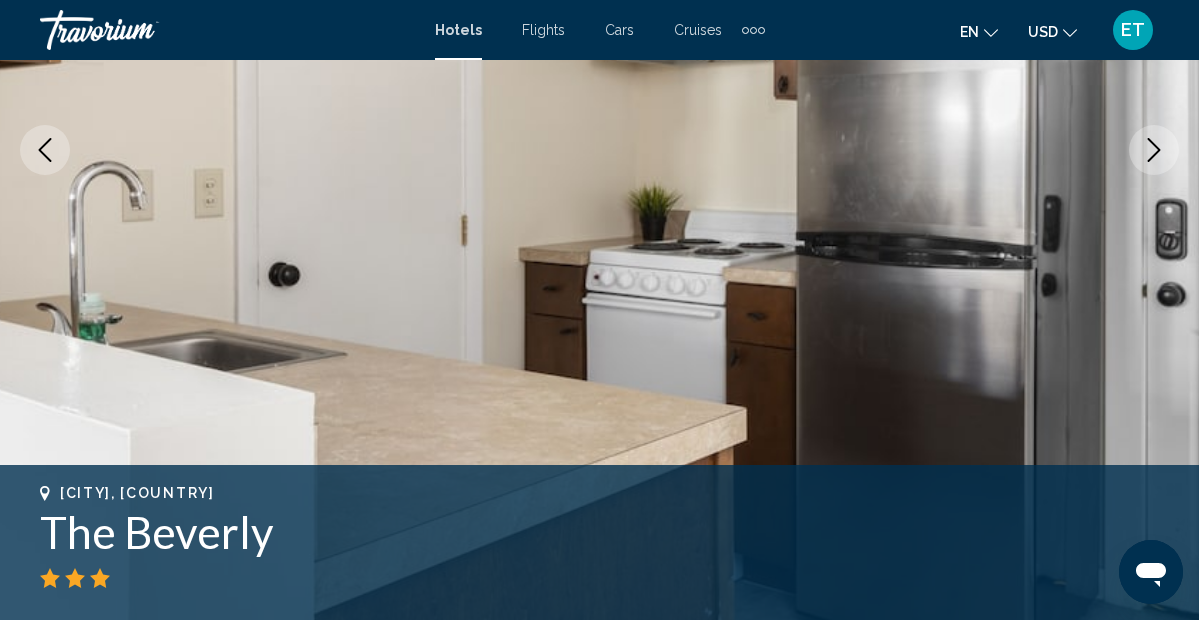 click at bounding box center (1154, 150) 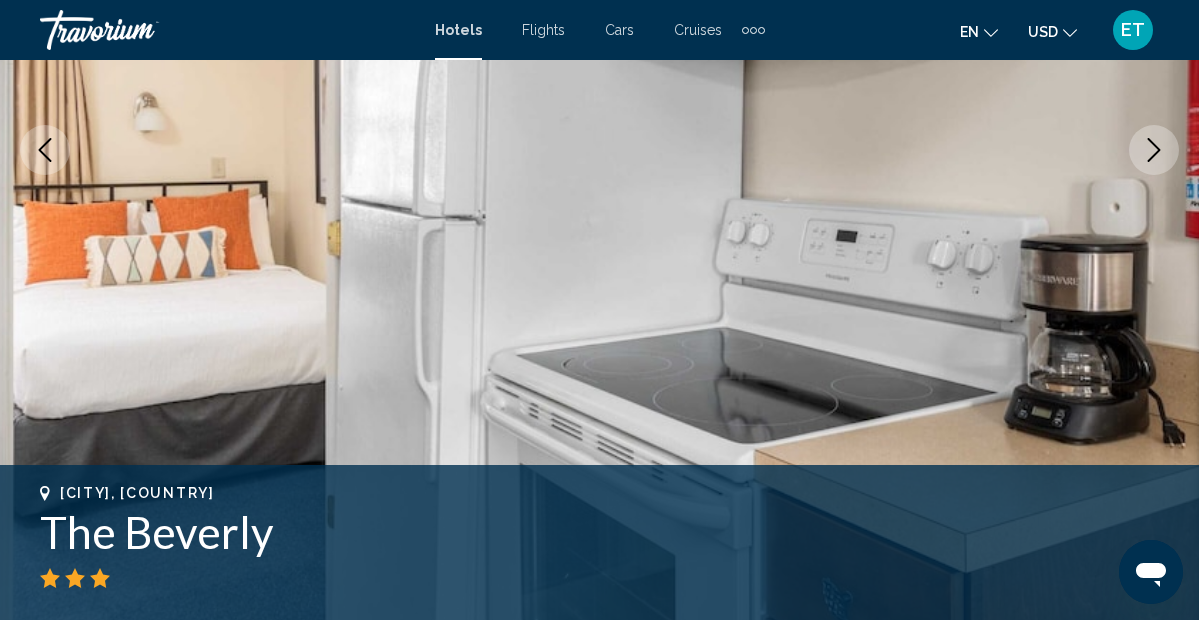 click at bounding box center [1154, 150] 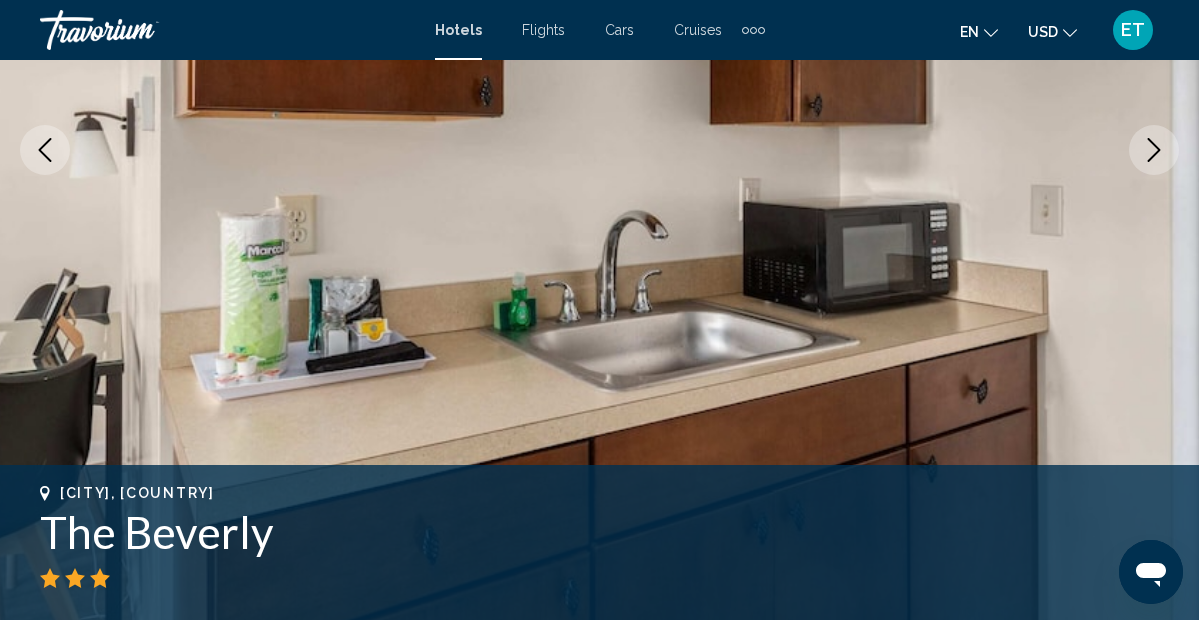 click at bounding box center [1154, 150] 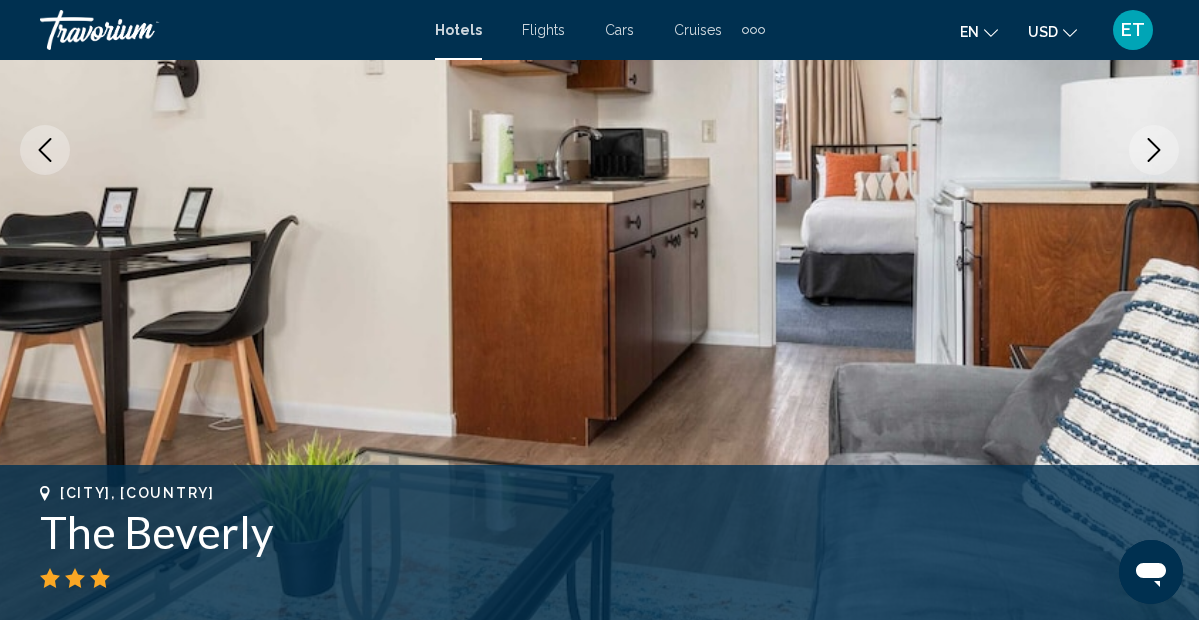 click at bounding box center (1154, 150) 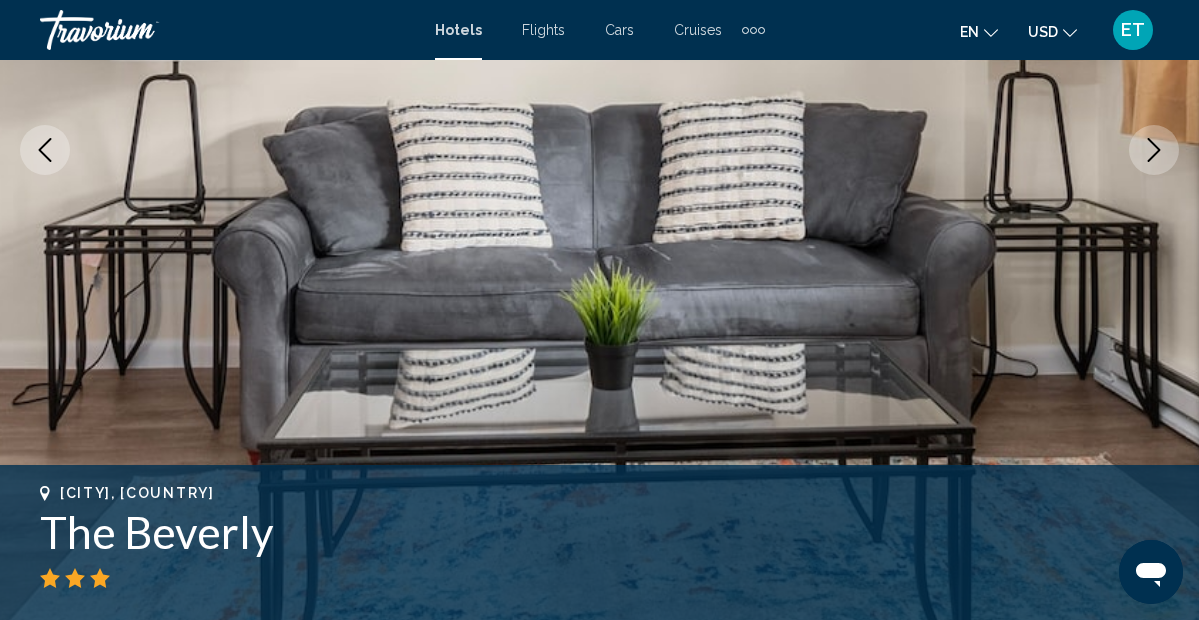 click at bounding box center [1154, 150] 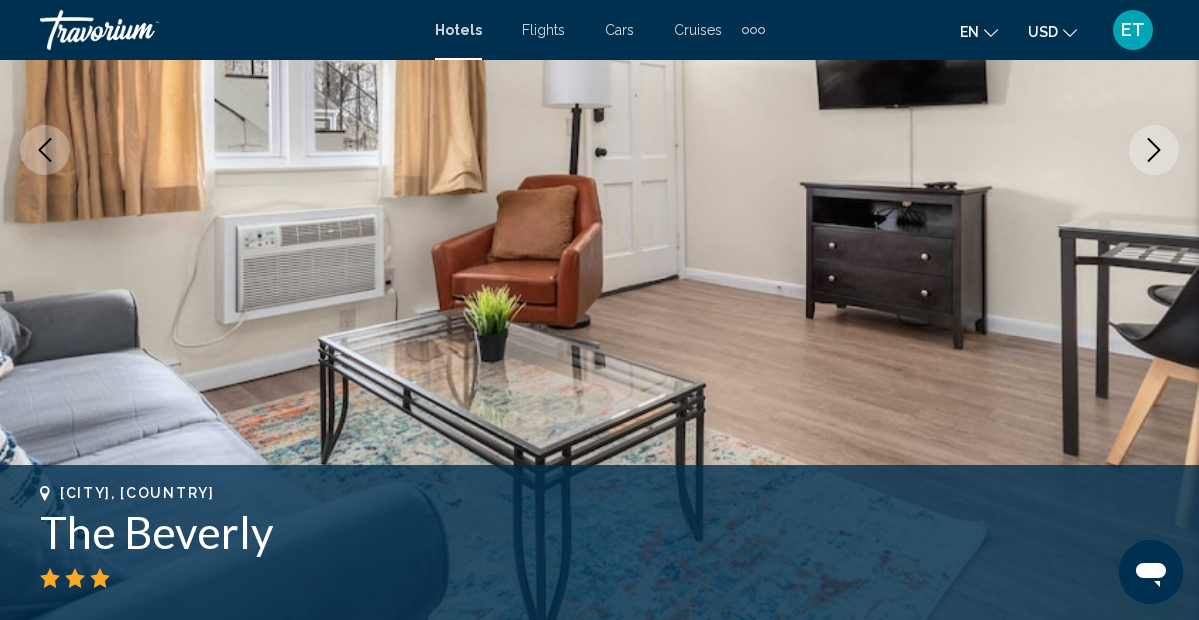 click at bounding box center [1154, 150] 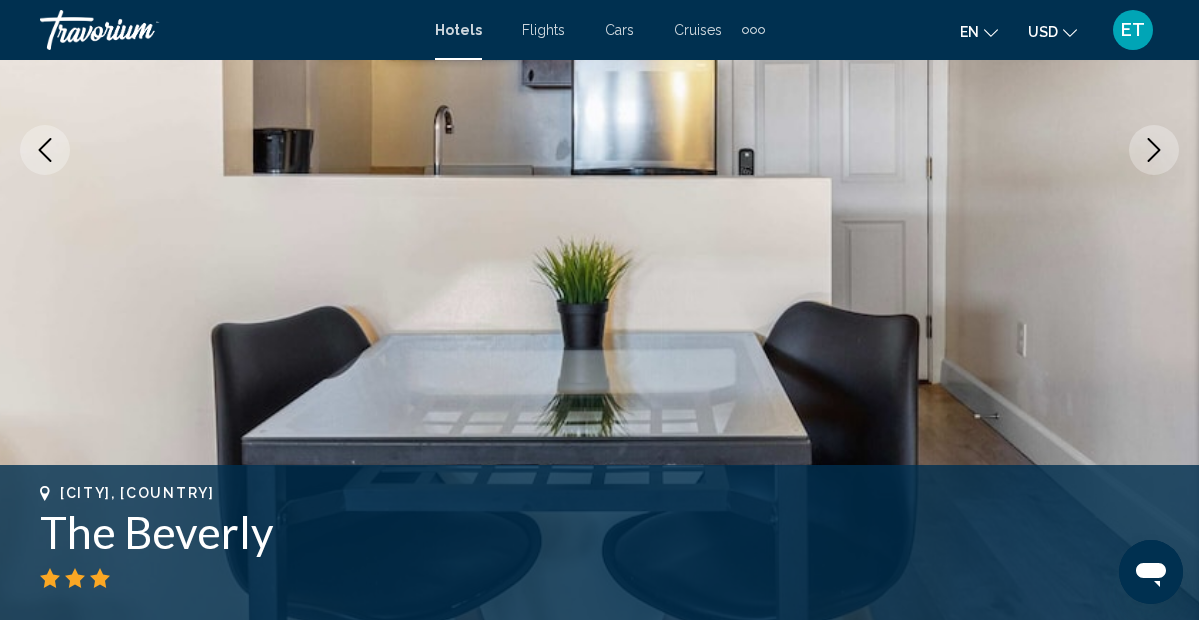 click at bounding box center [1154, 150] 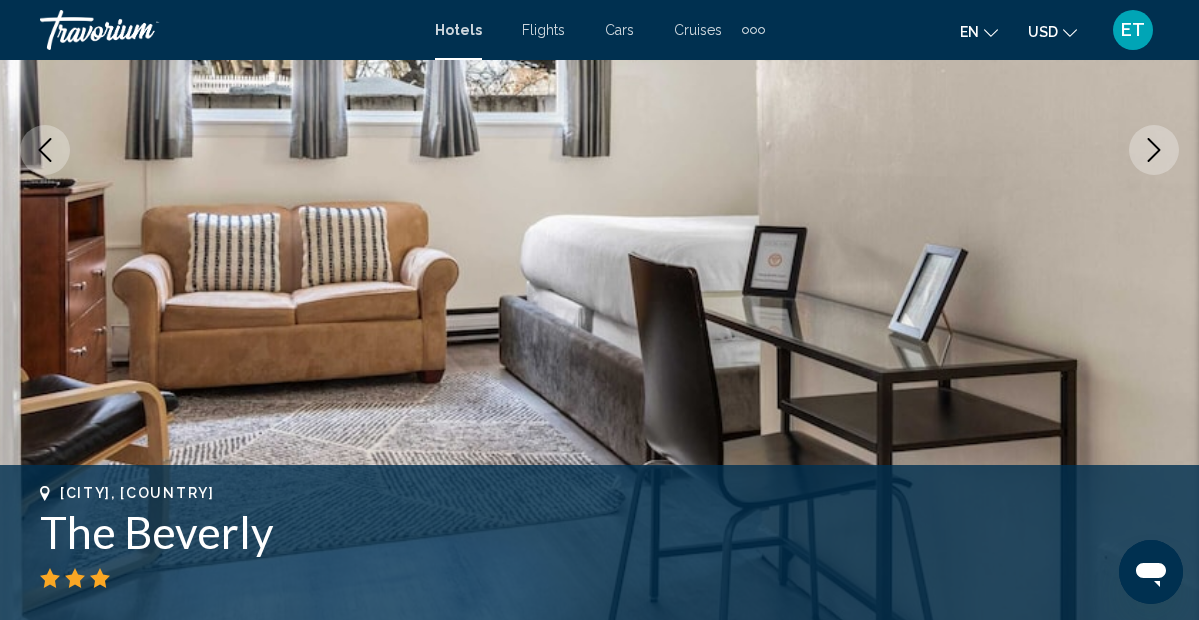 click at bounding box center [1154, 150] 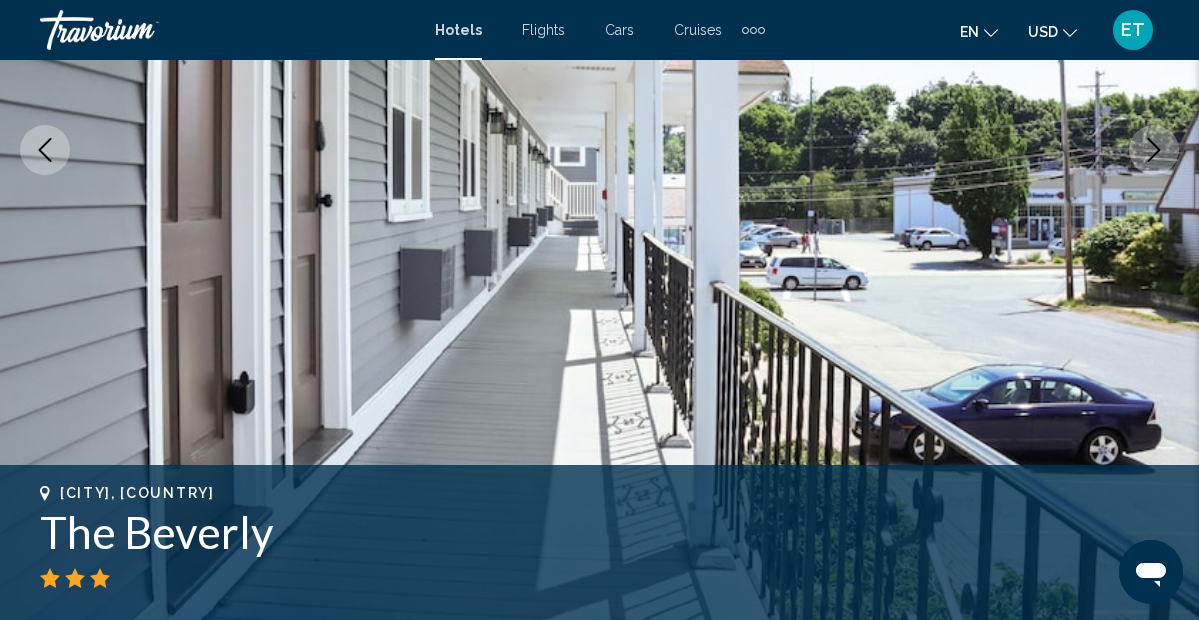 click at bounding box center [1154, 150] 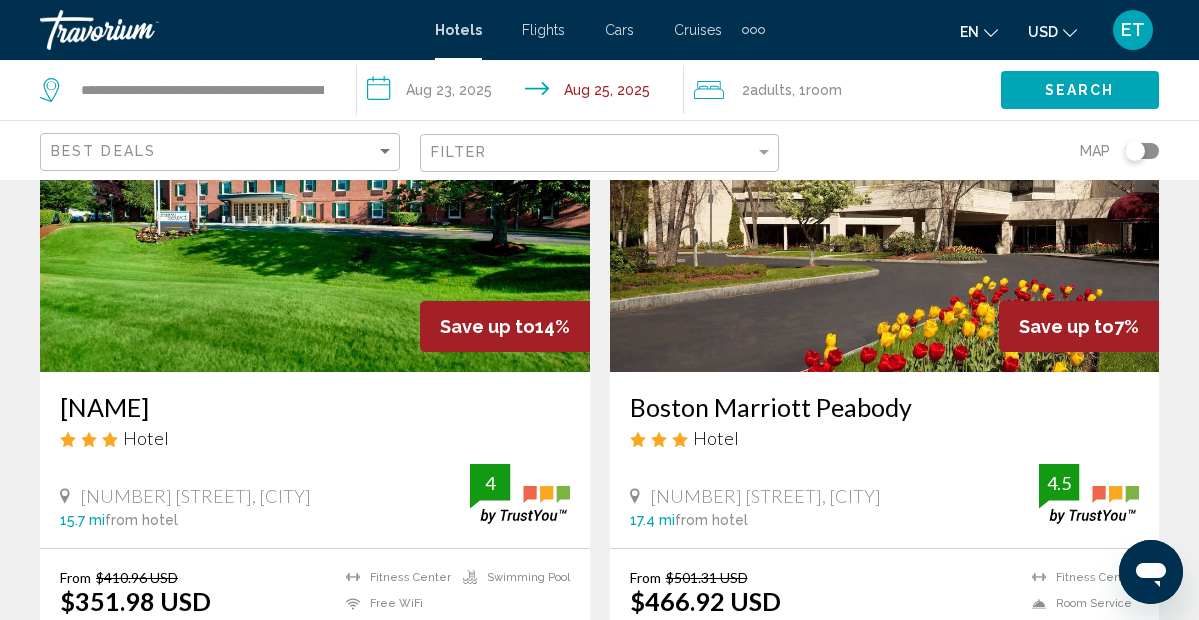scroll, scrollTop: 3800, scrollLeft: 0, axis: vertical 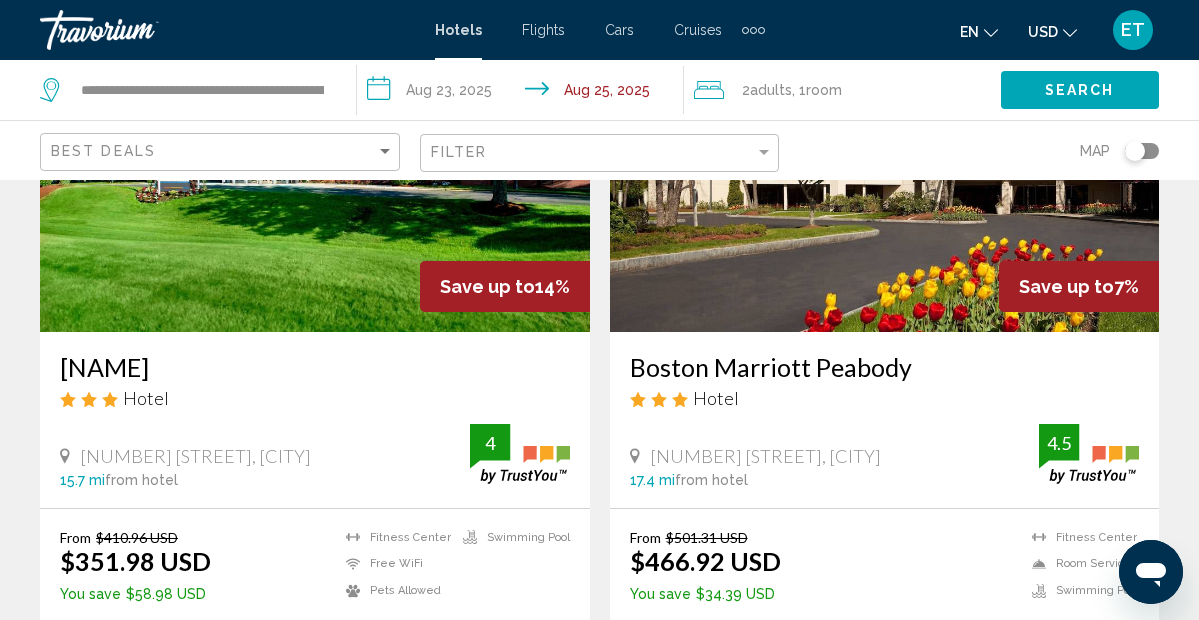 click at bounding box center (315, 172) 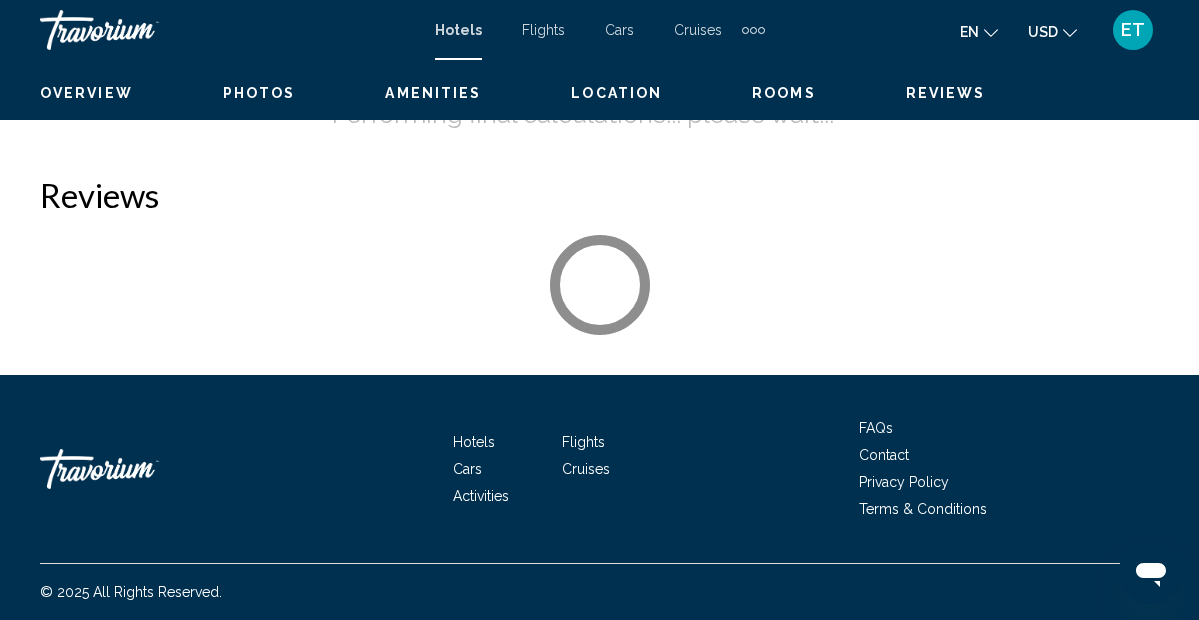 scroll, scrollTop: 225, scrollLeft: 0, axis: vertical 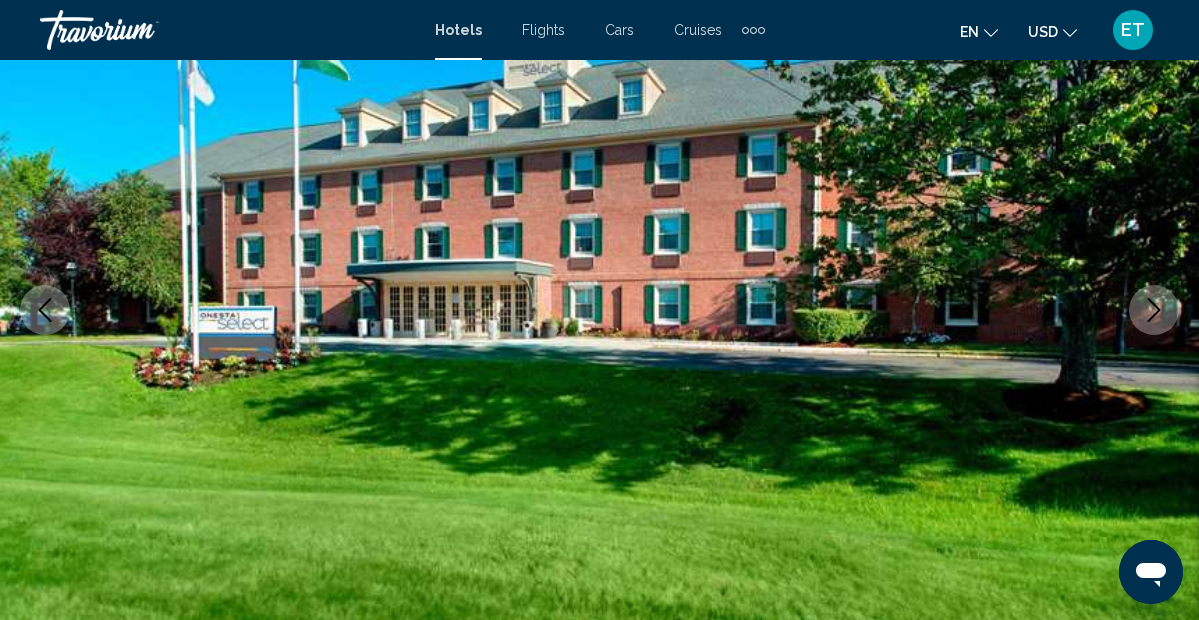 click 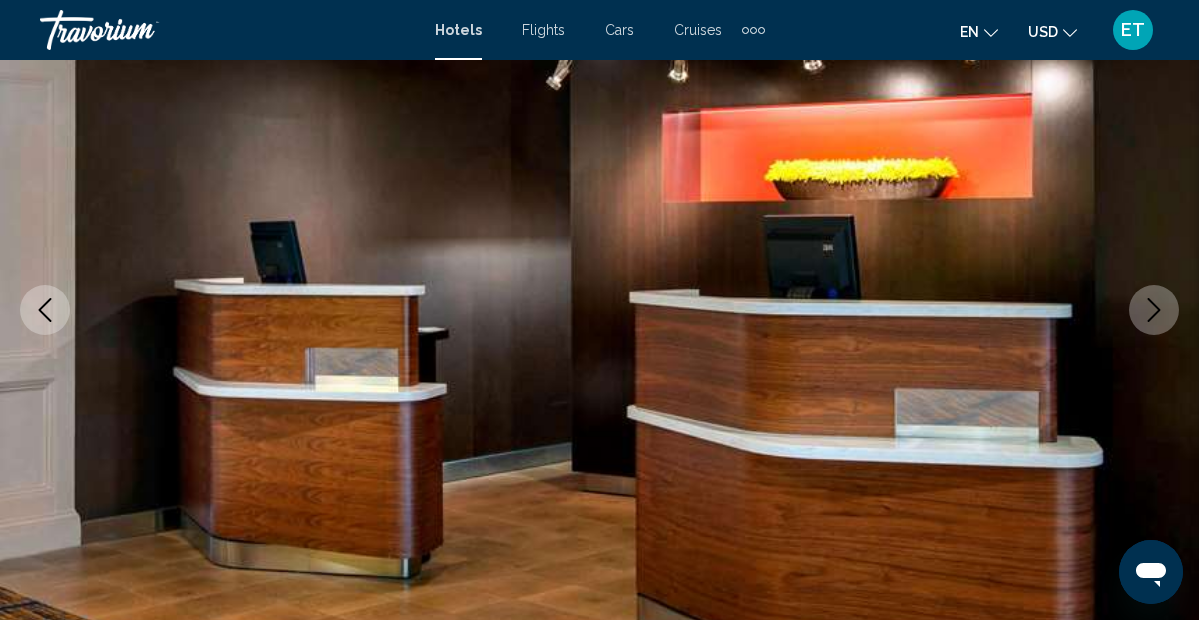 click 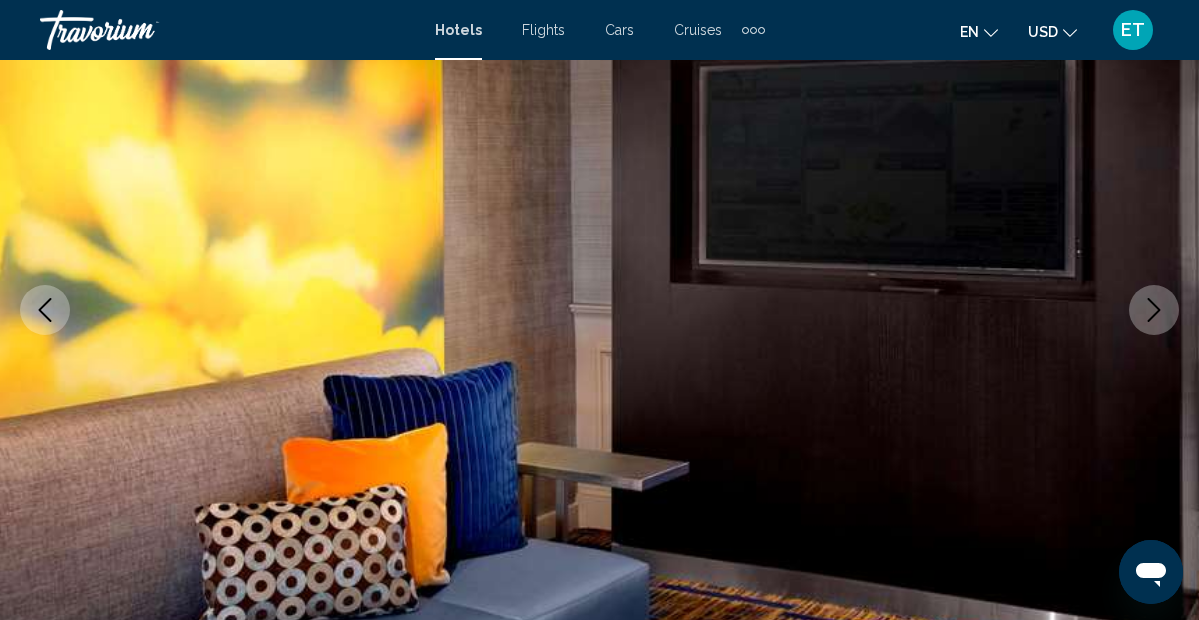 click 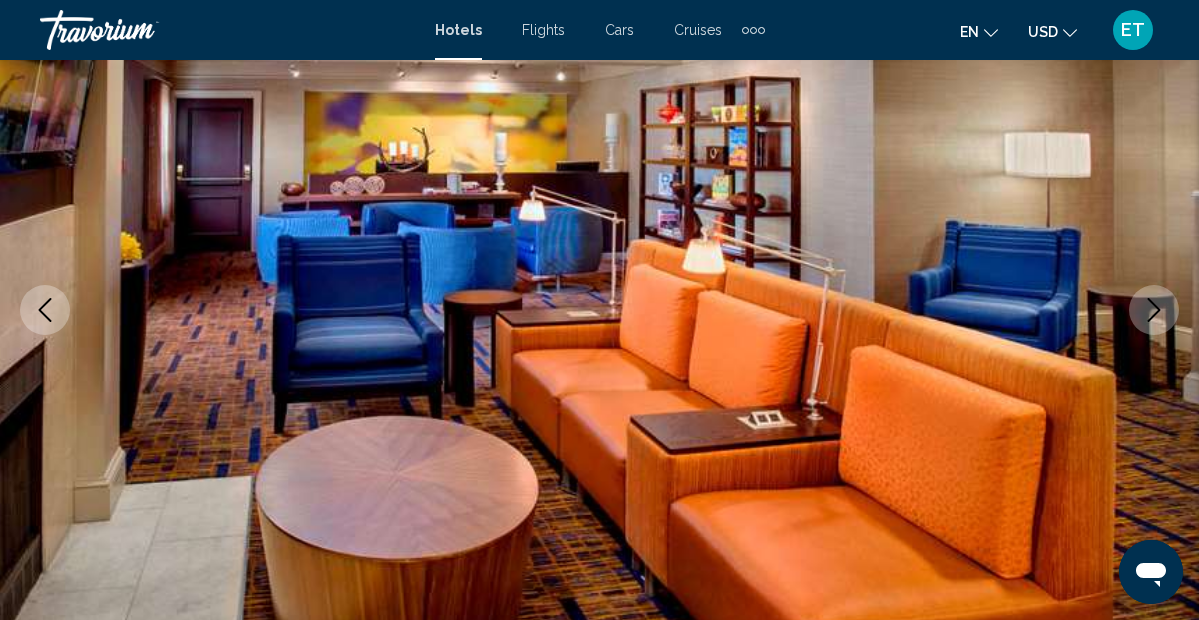 click 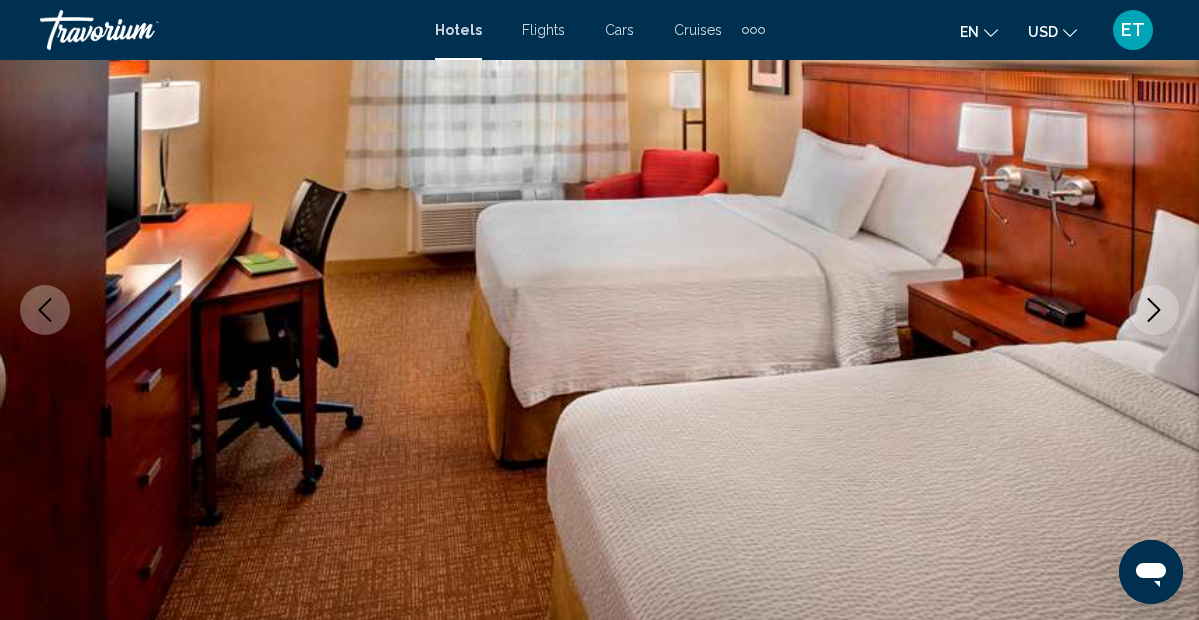 click 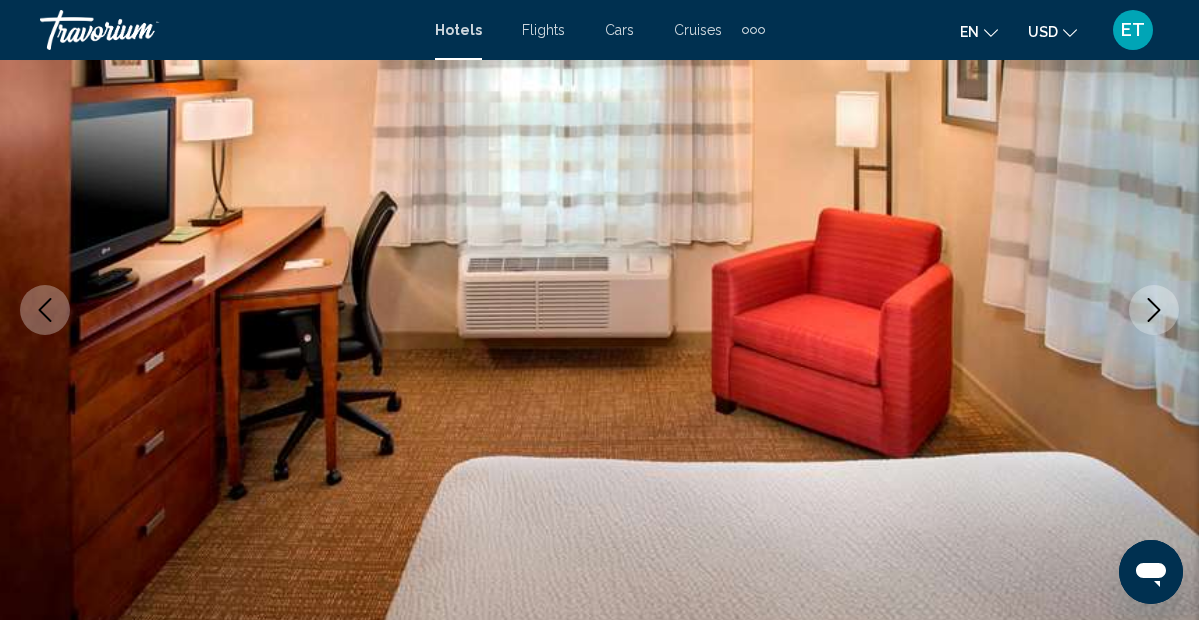 click 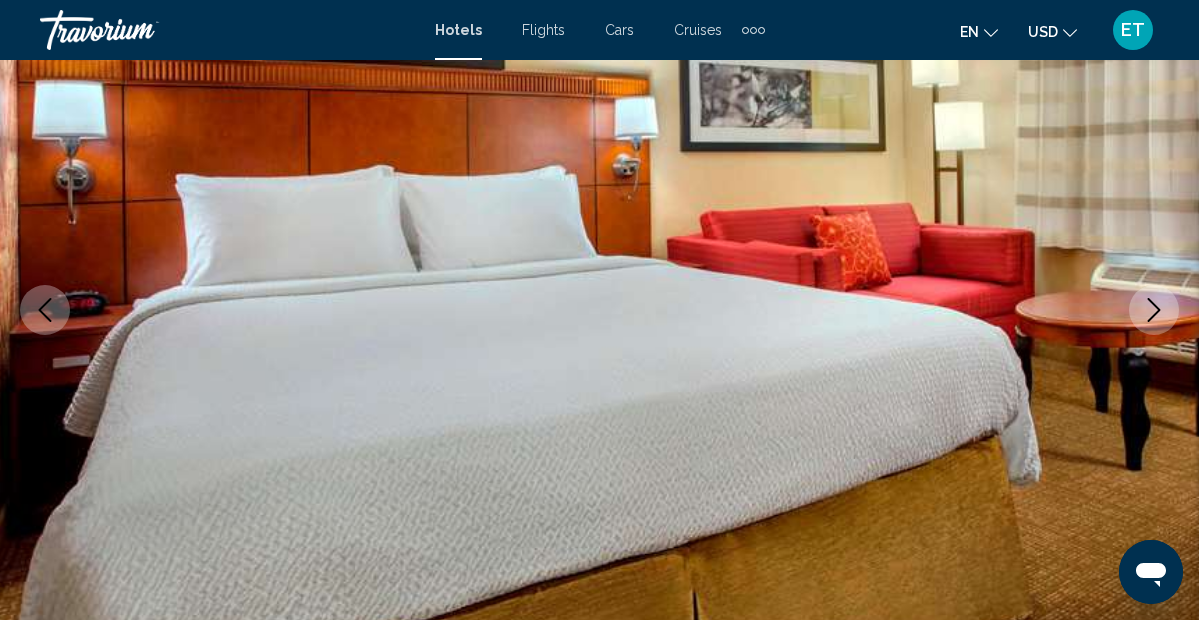 click 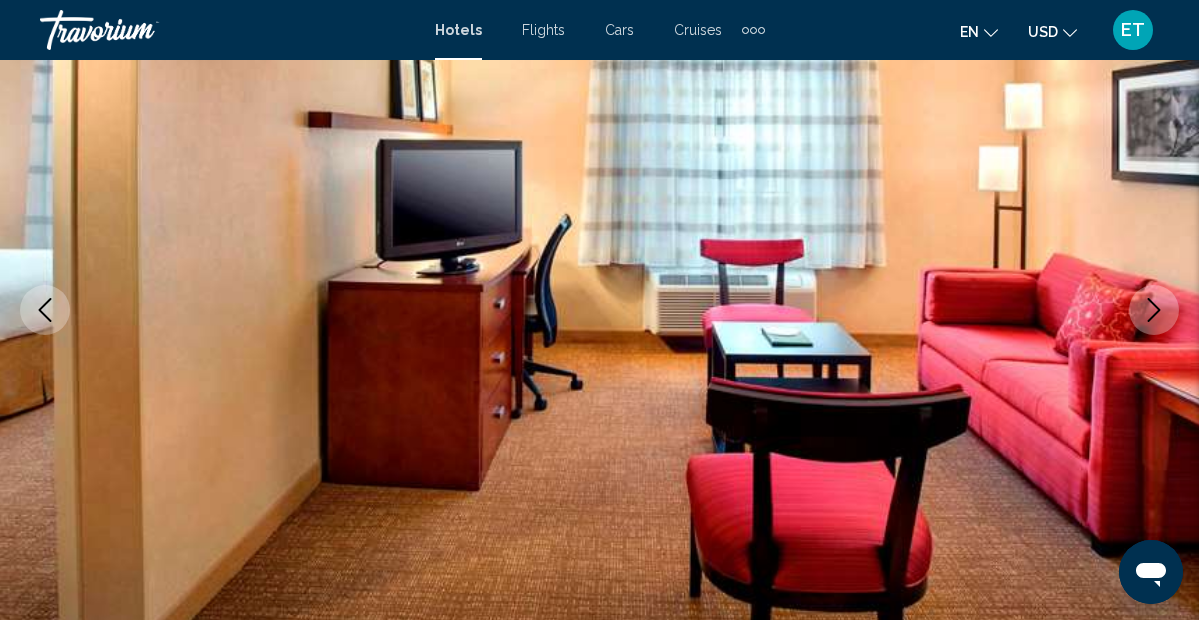 click 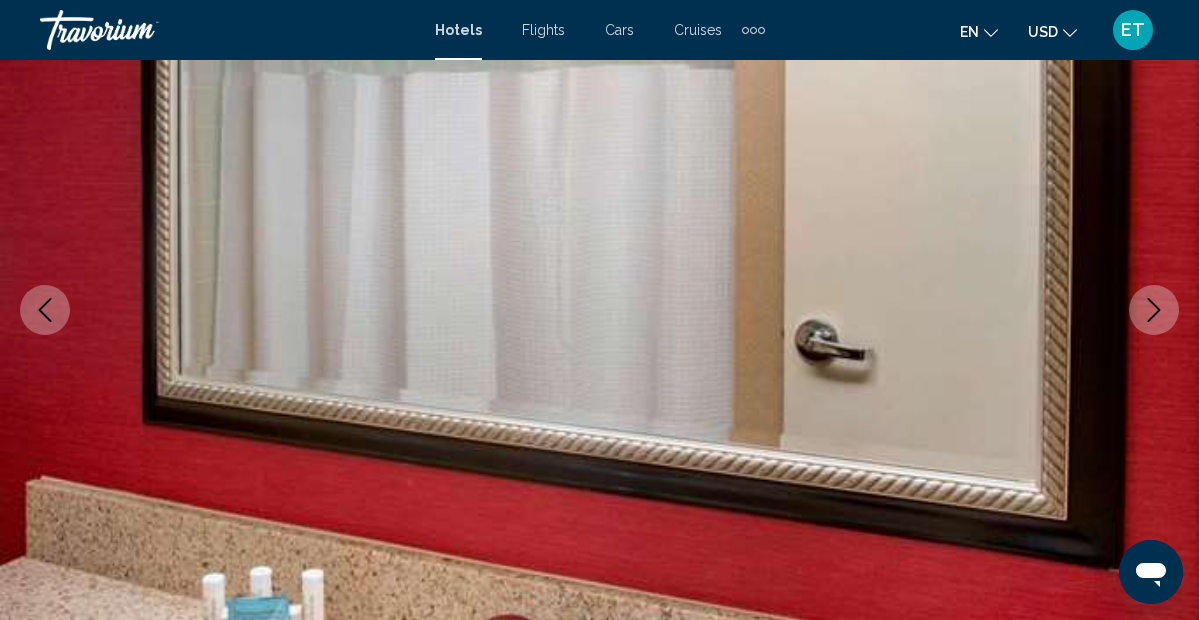 click 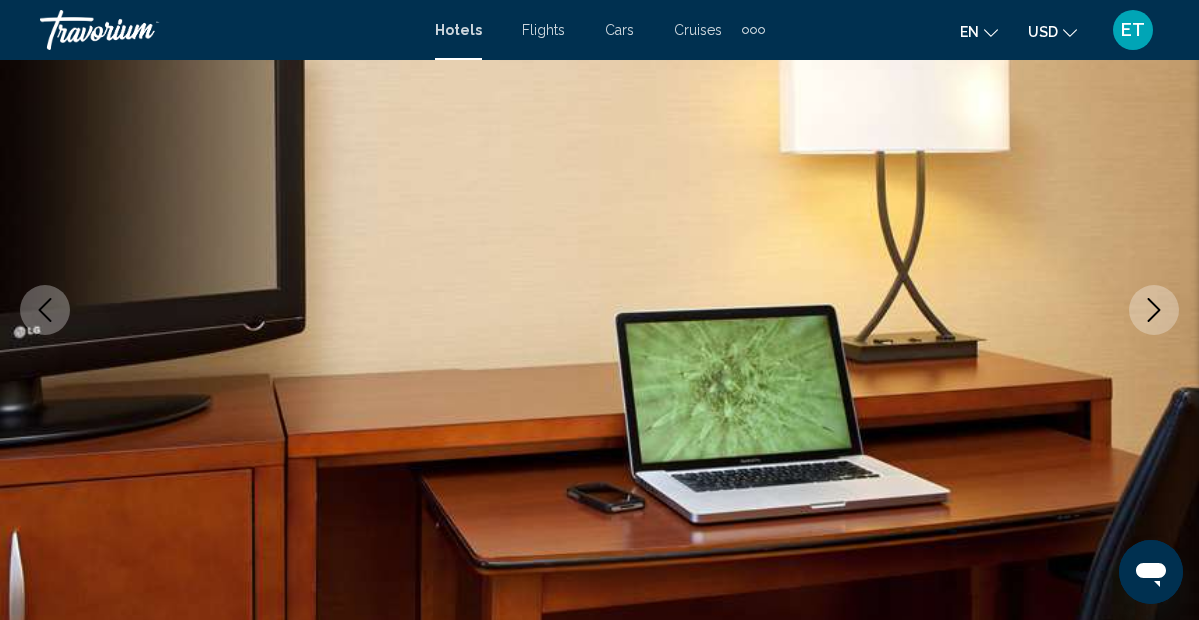 click 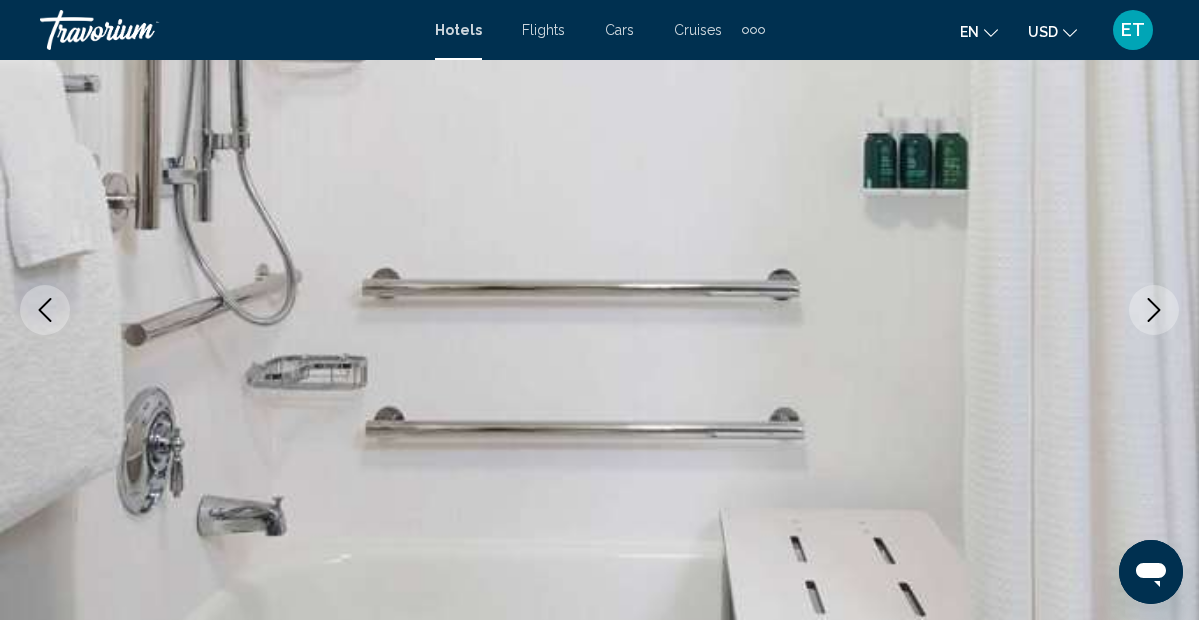 click 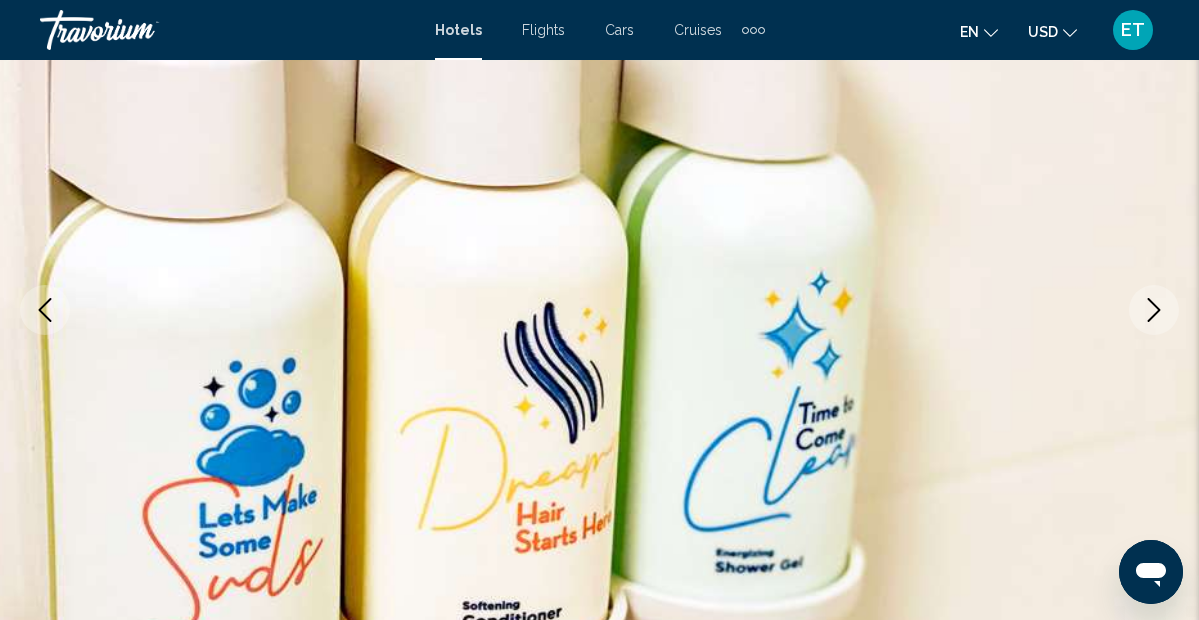 click 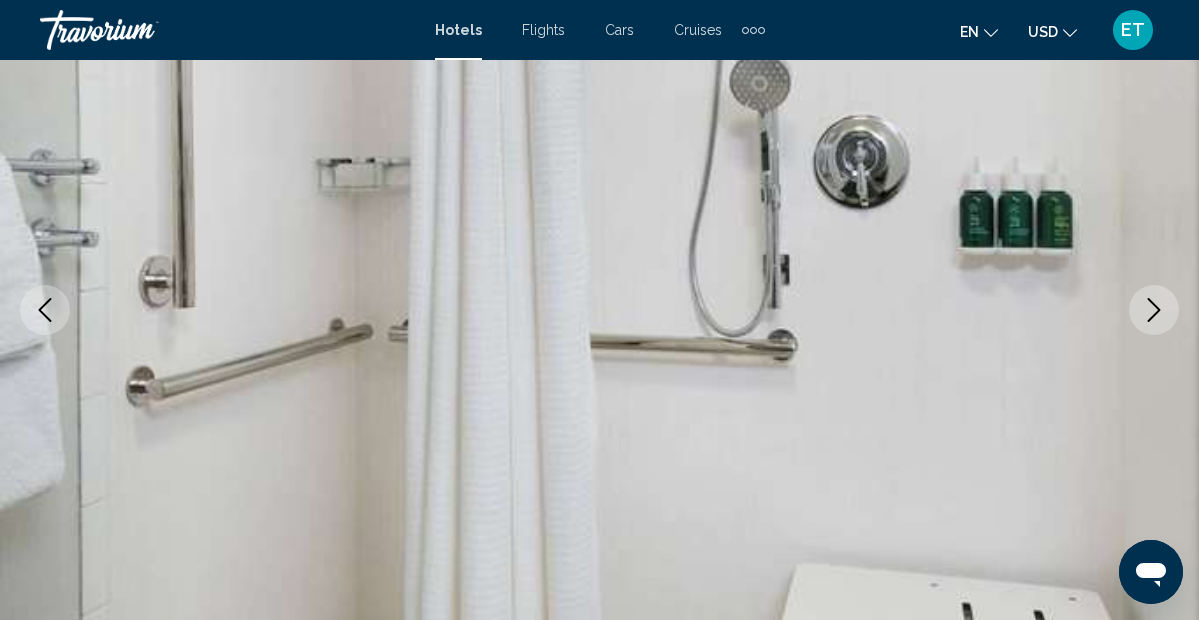 click 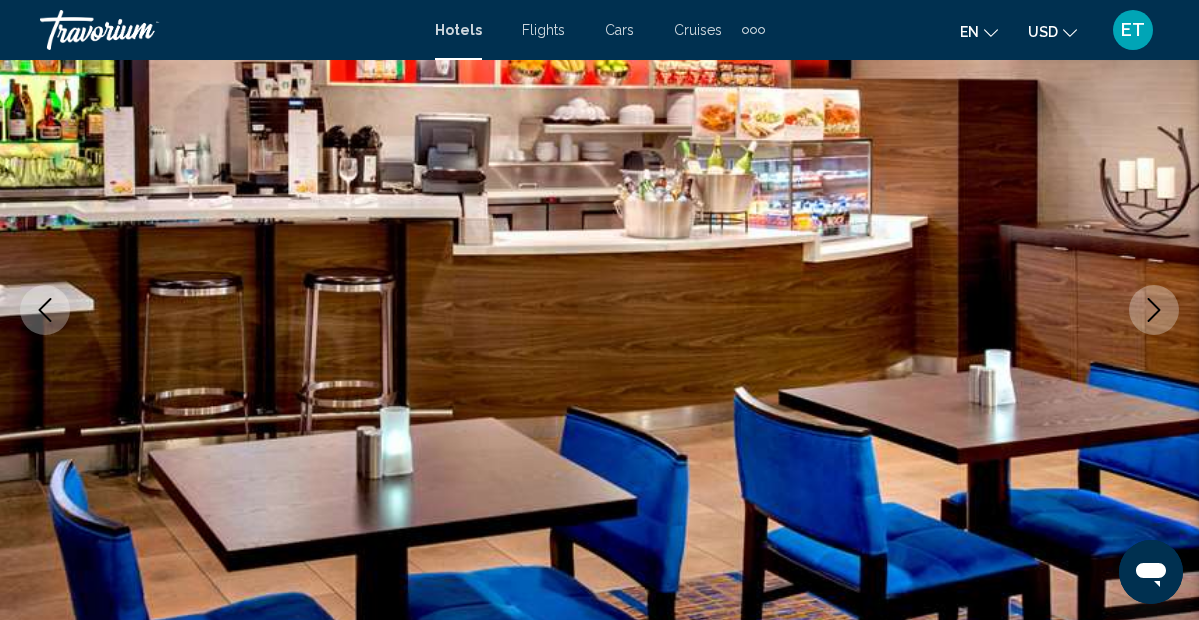 click 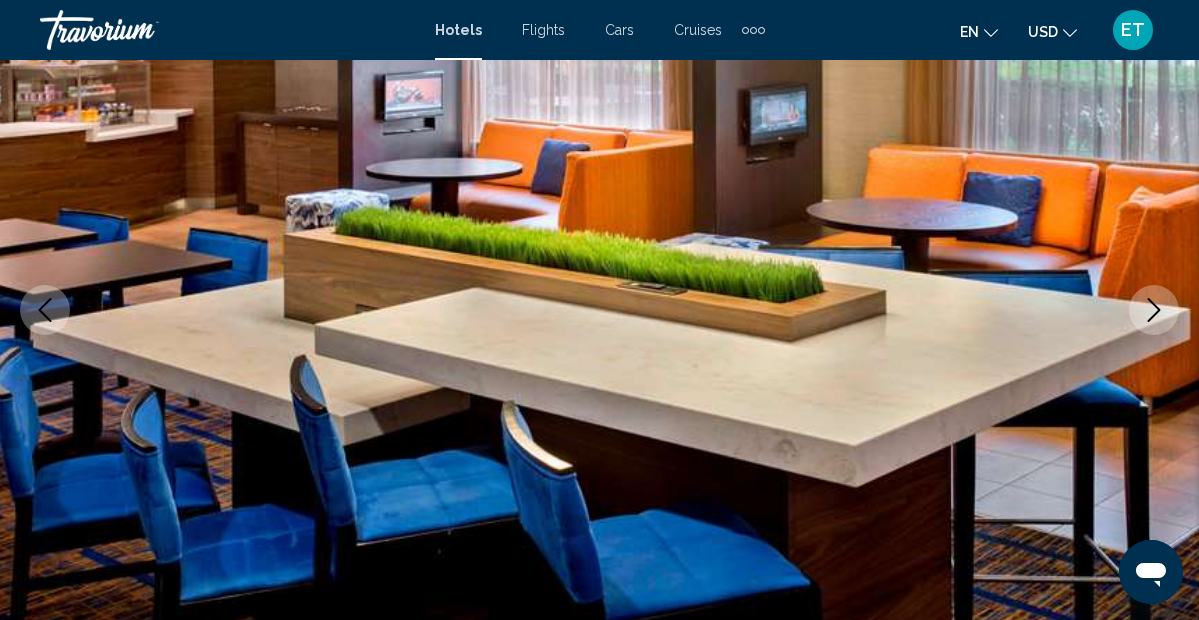 click 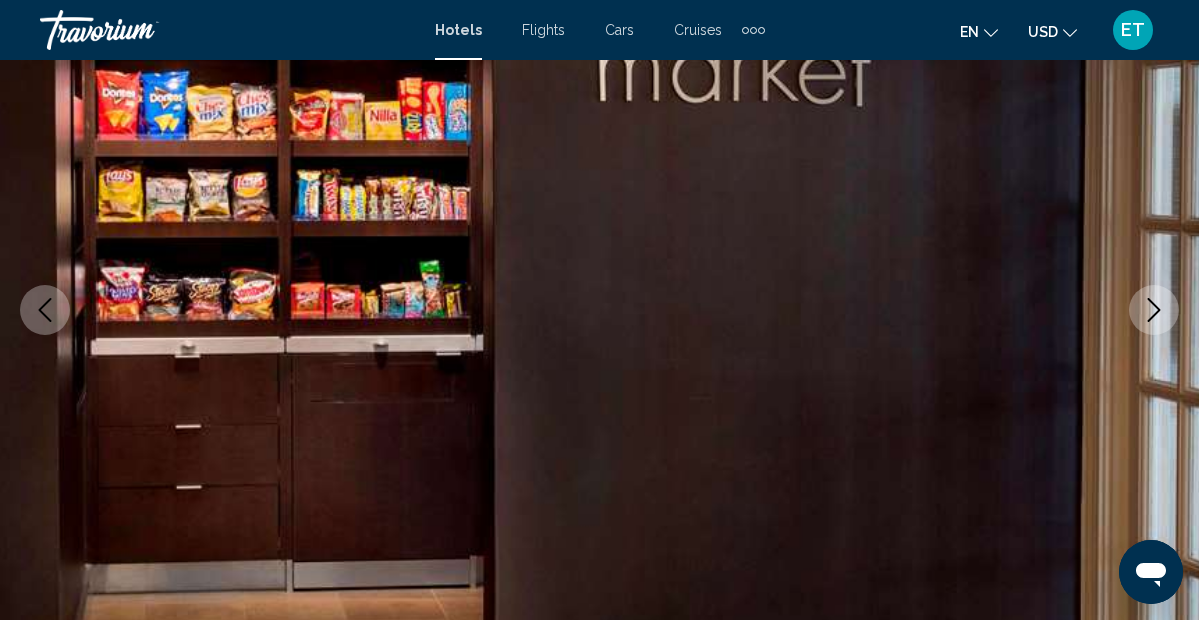 click 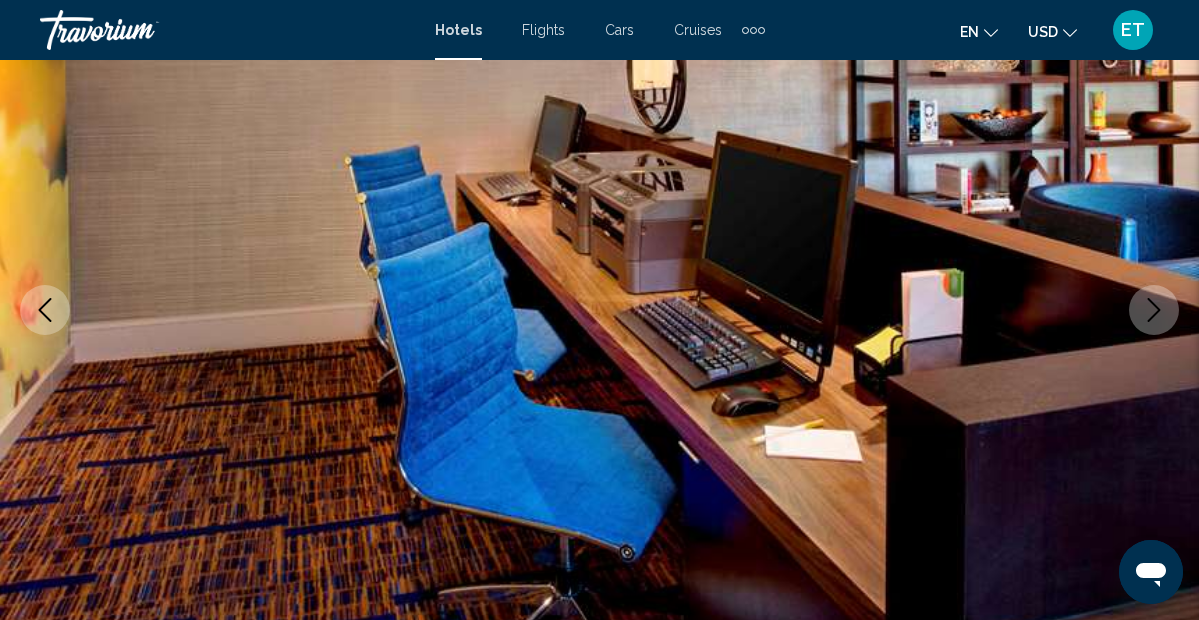 click 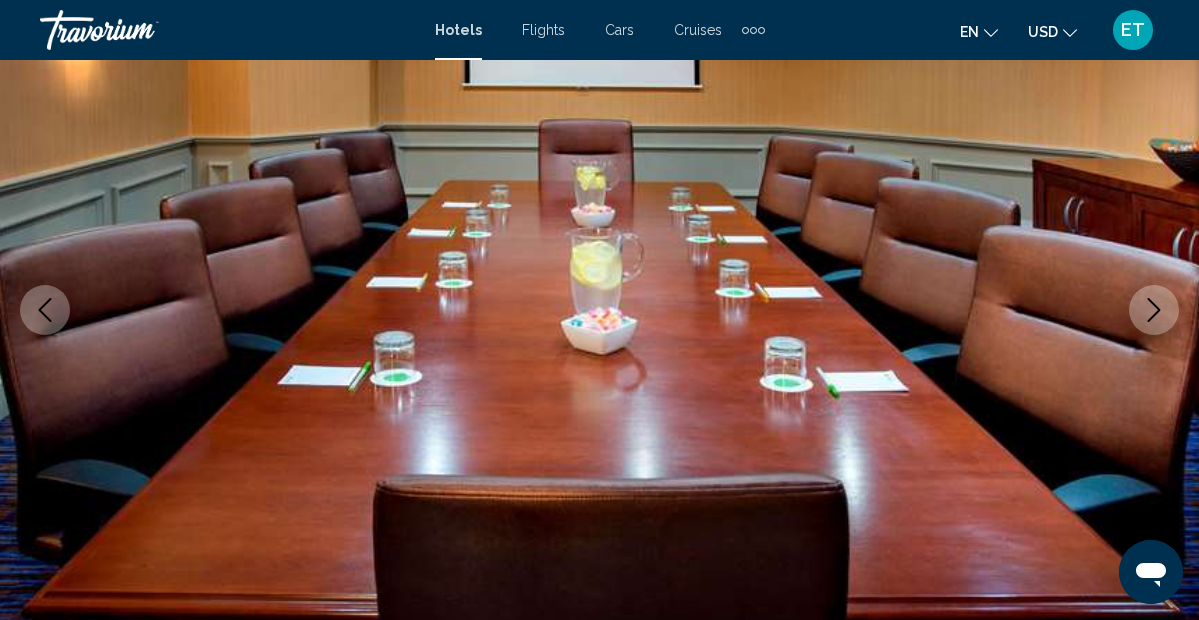 click 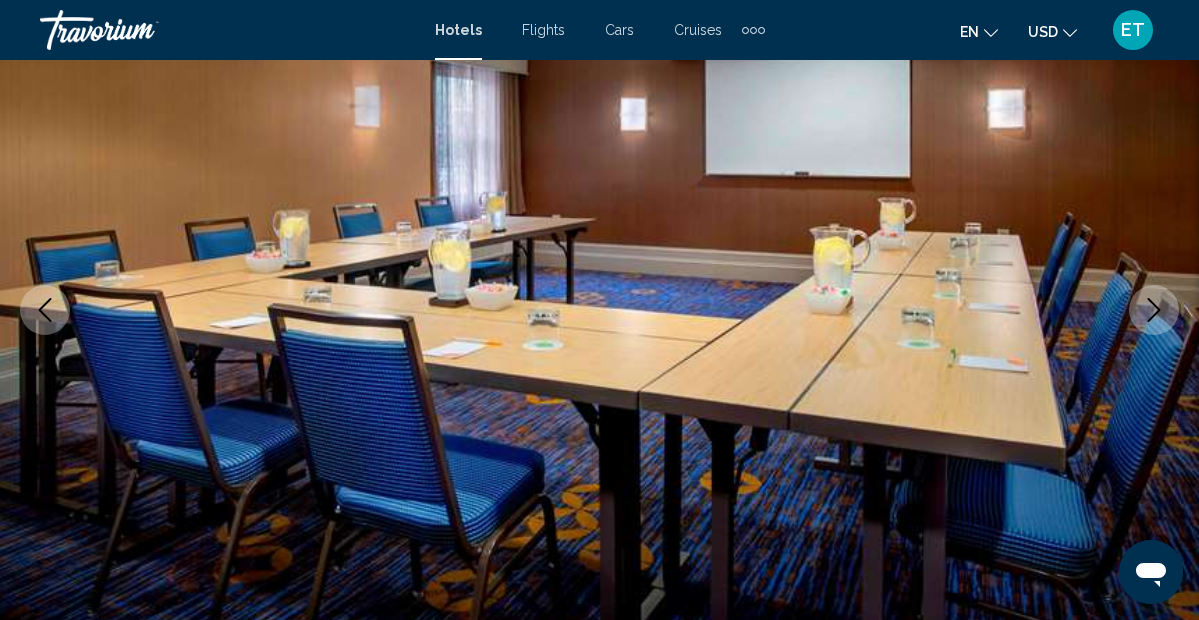 click 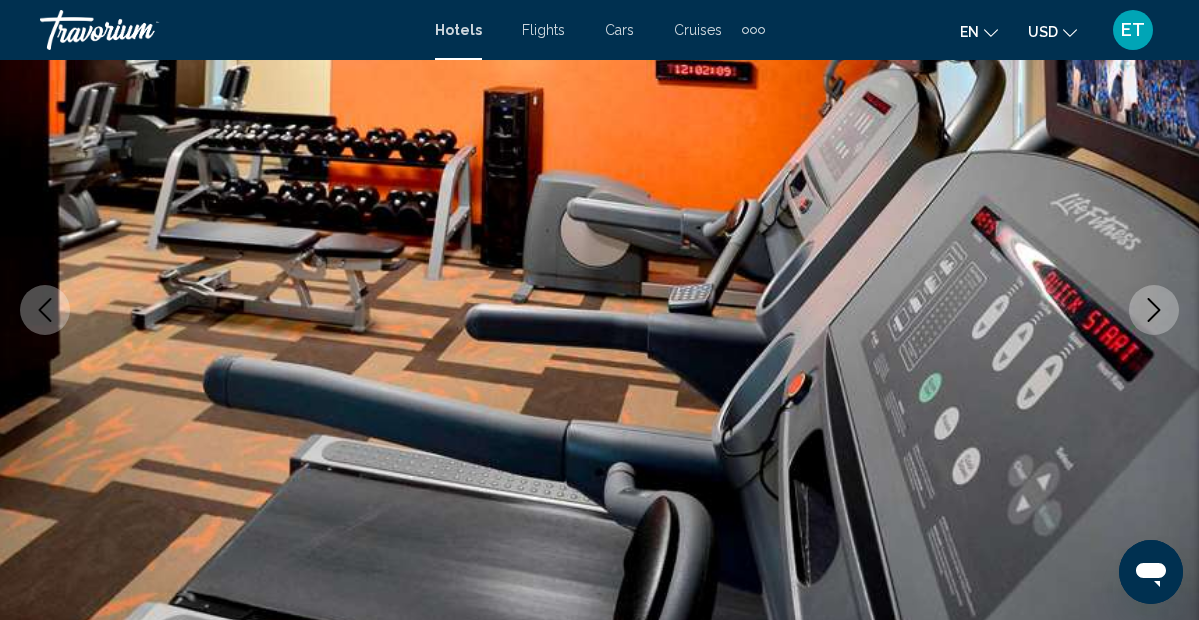 click 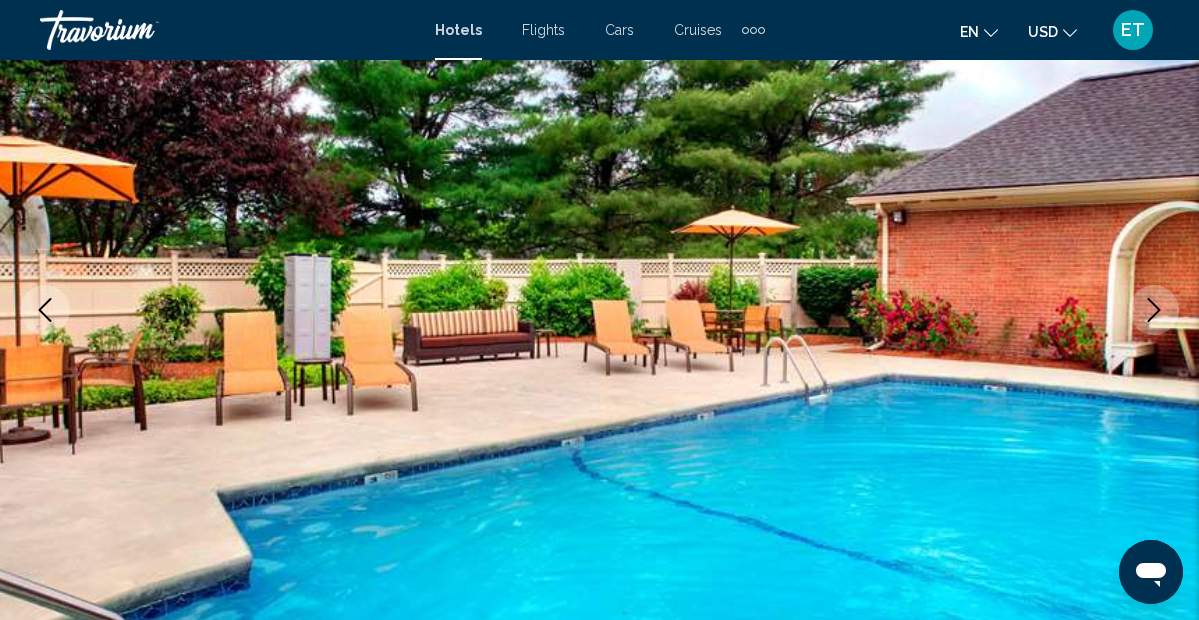 click 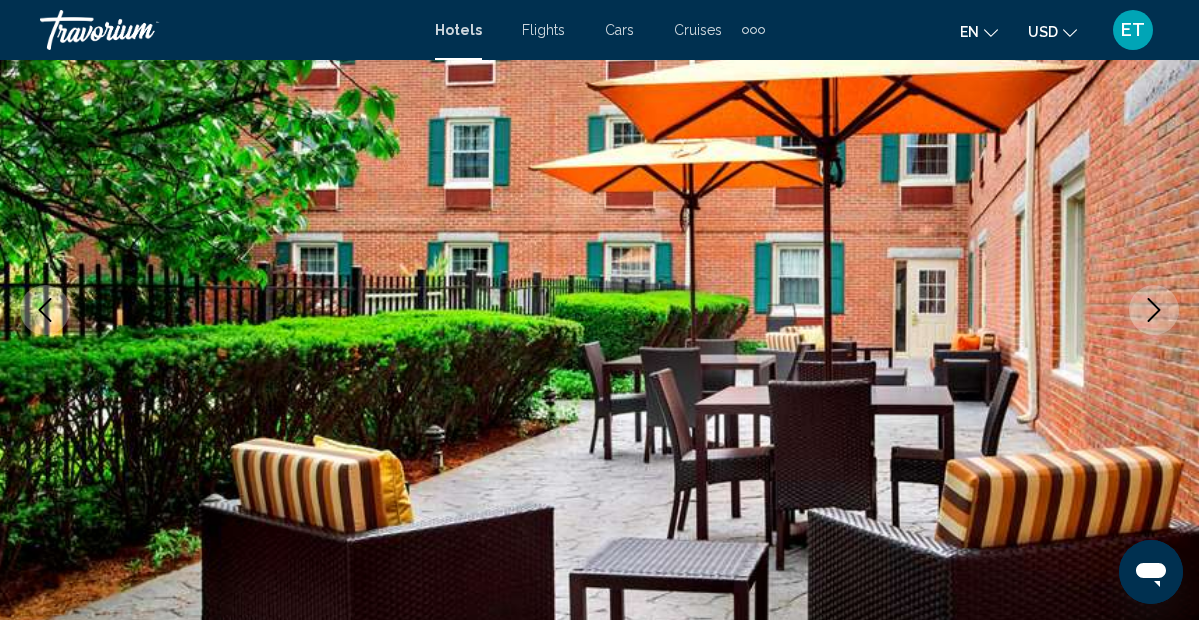 click 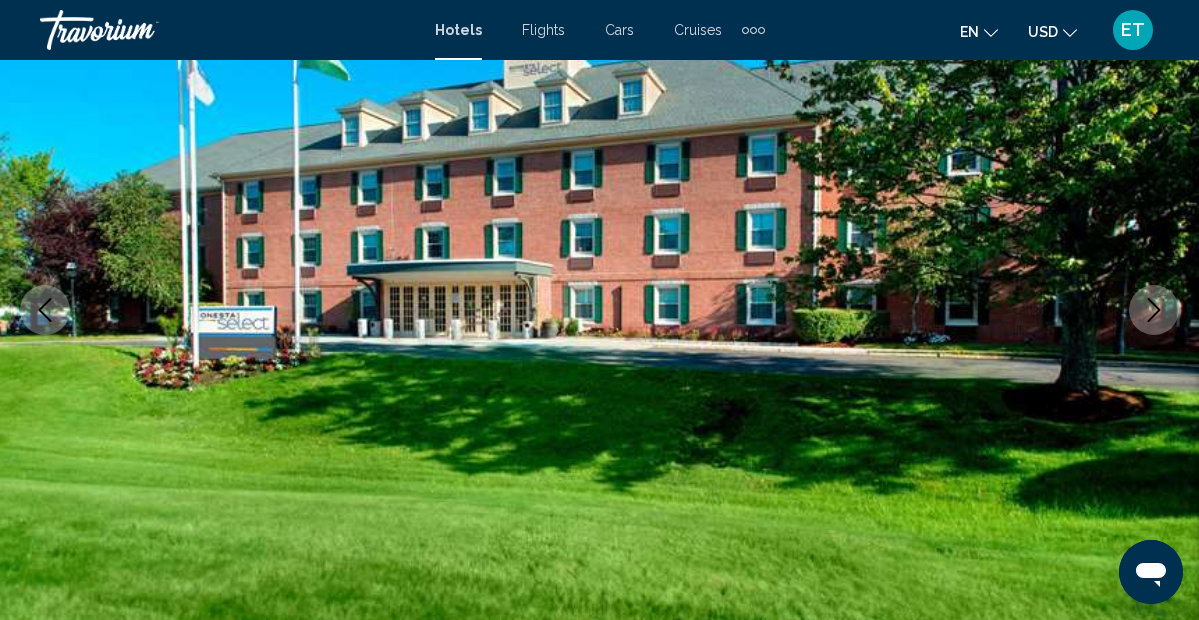 click 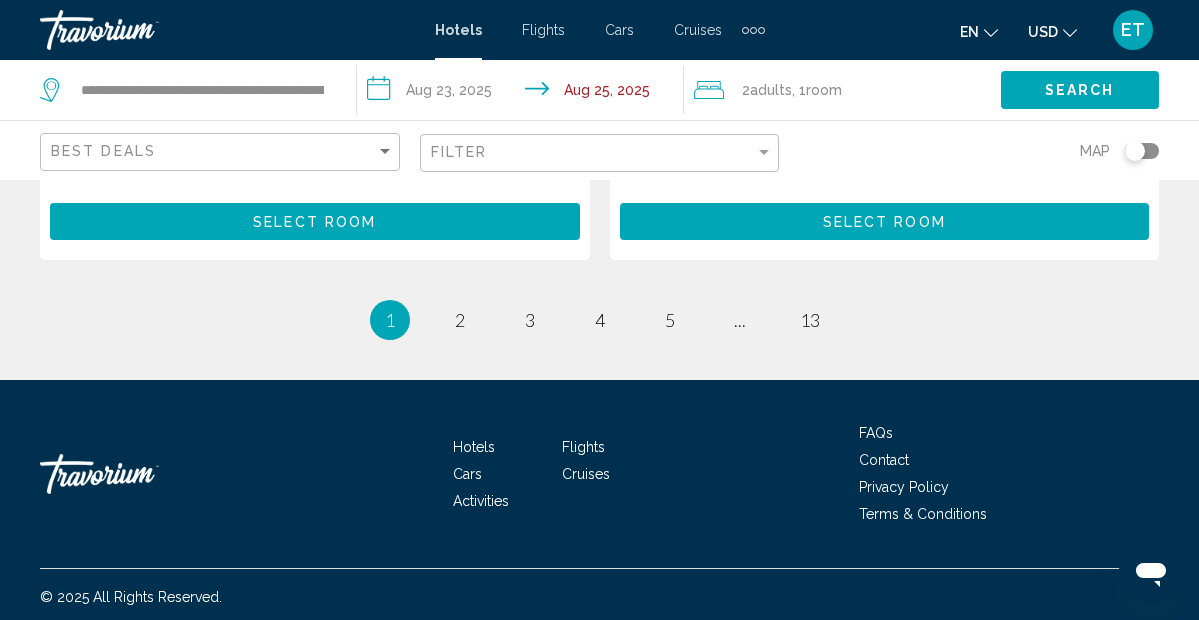 scroll, scrollTop: 4228, scrollLeft: 0, axis: vertical 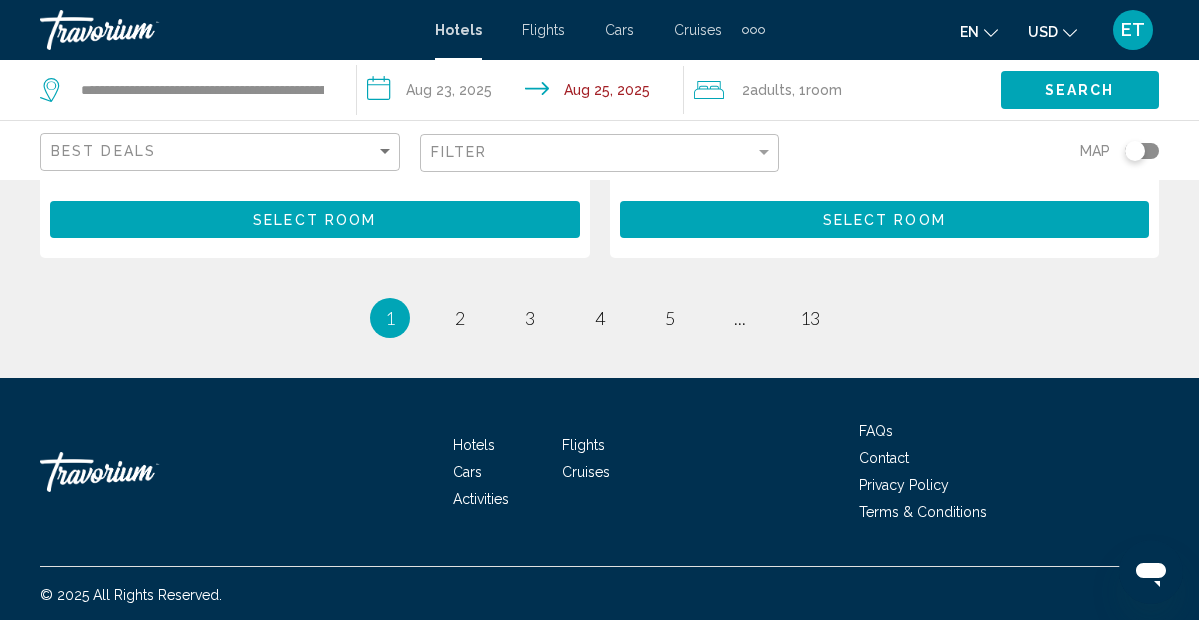 click on "Map" 